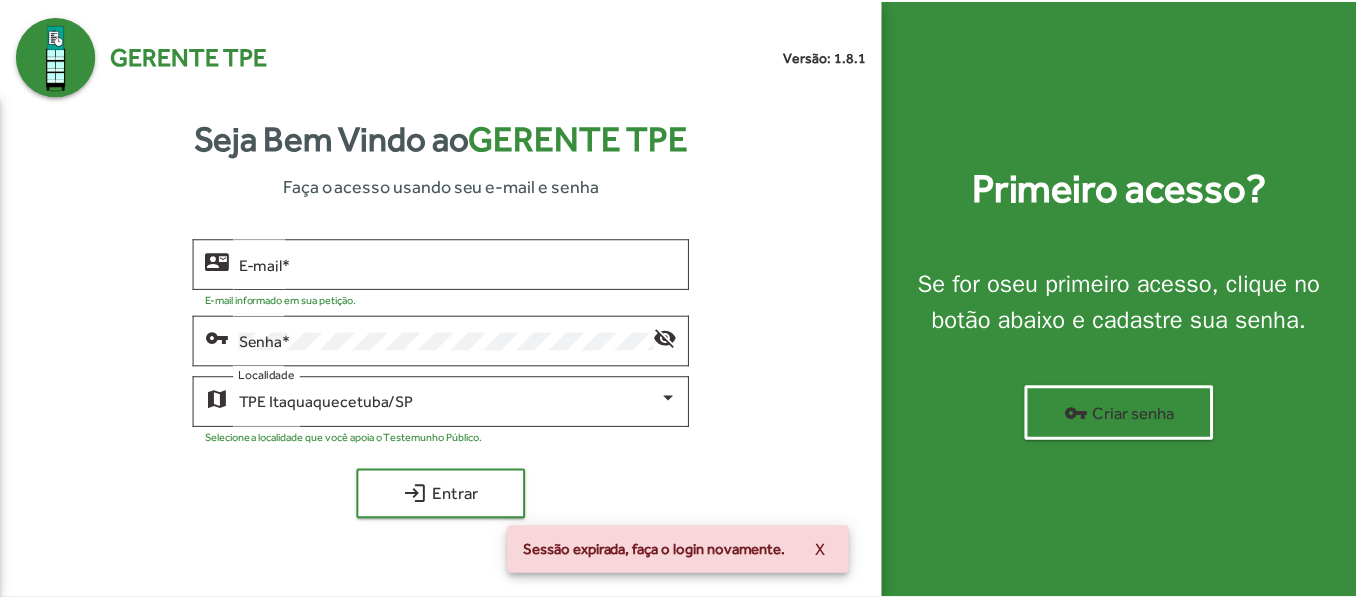 scroll, scrollTop: 0, scrollLeft: 0, axis: both 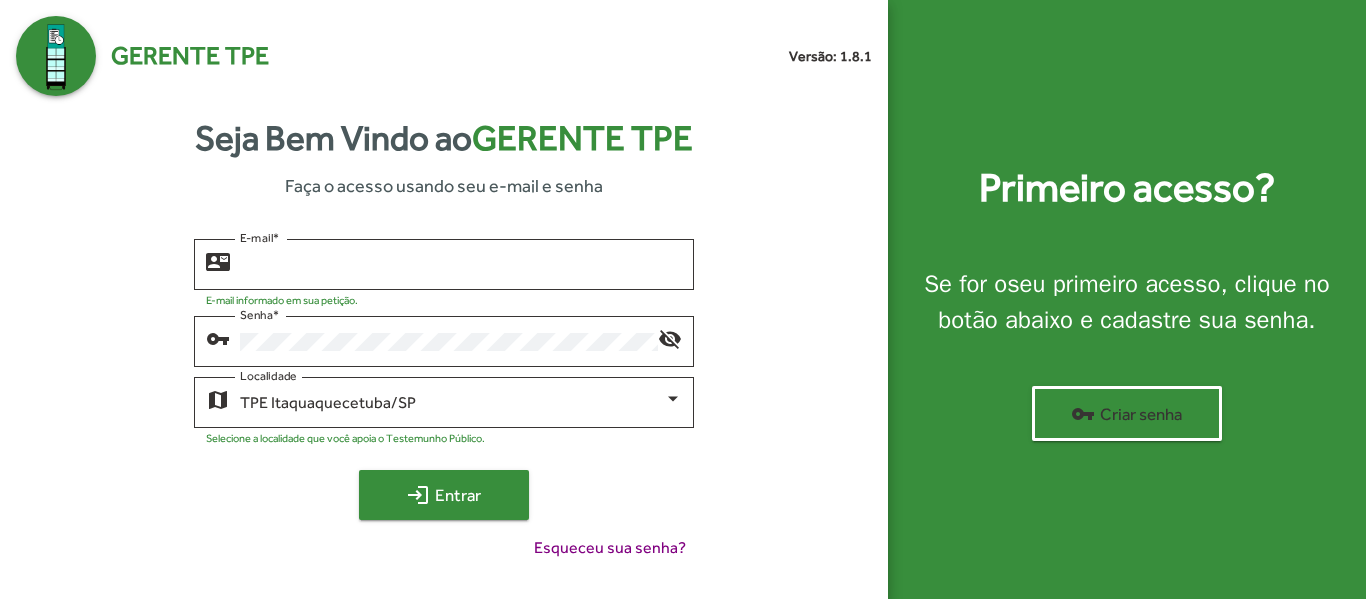 type on "**********" 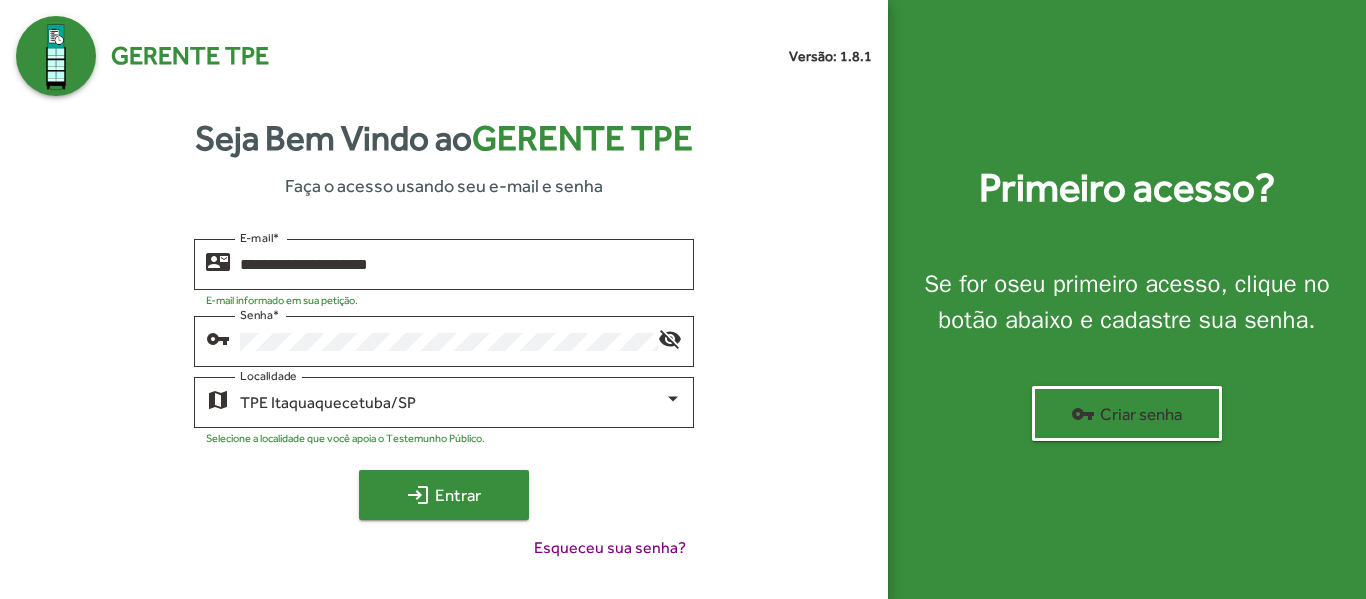 click on "login  Entrar" 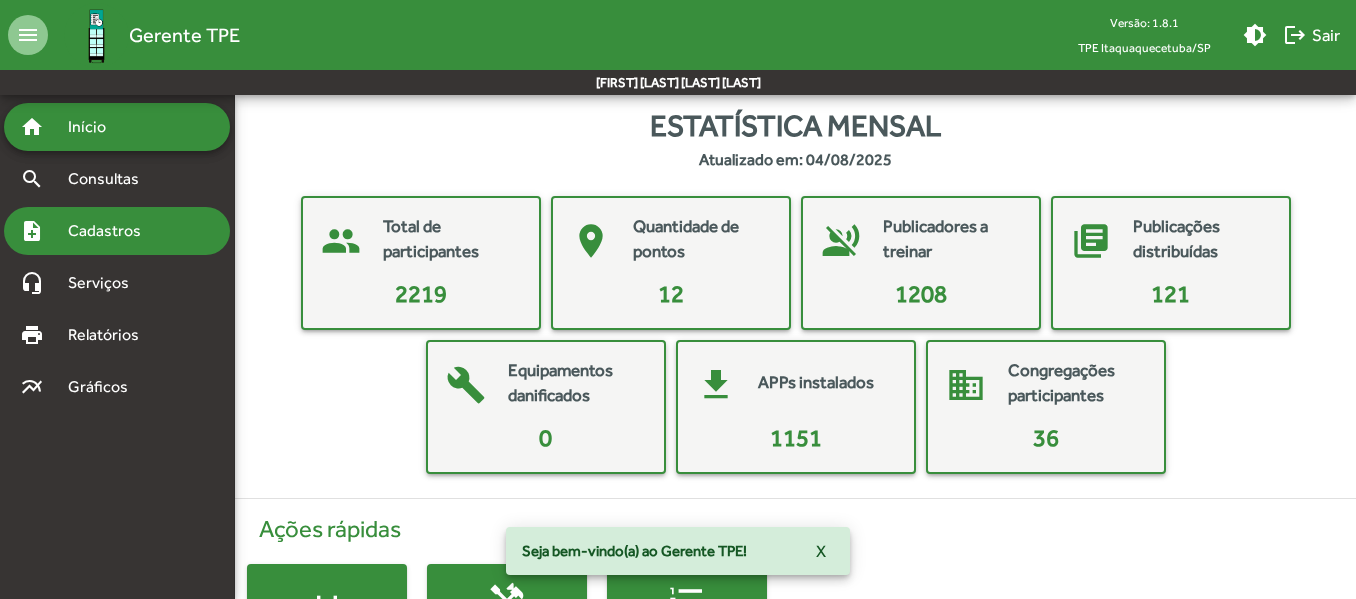 click on "Cadastros" at bounding box center [111, 231] 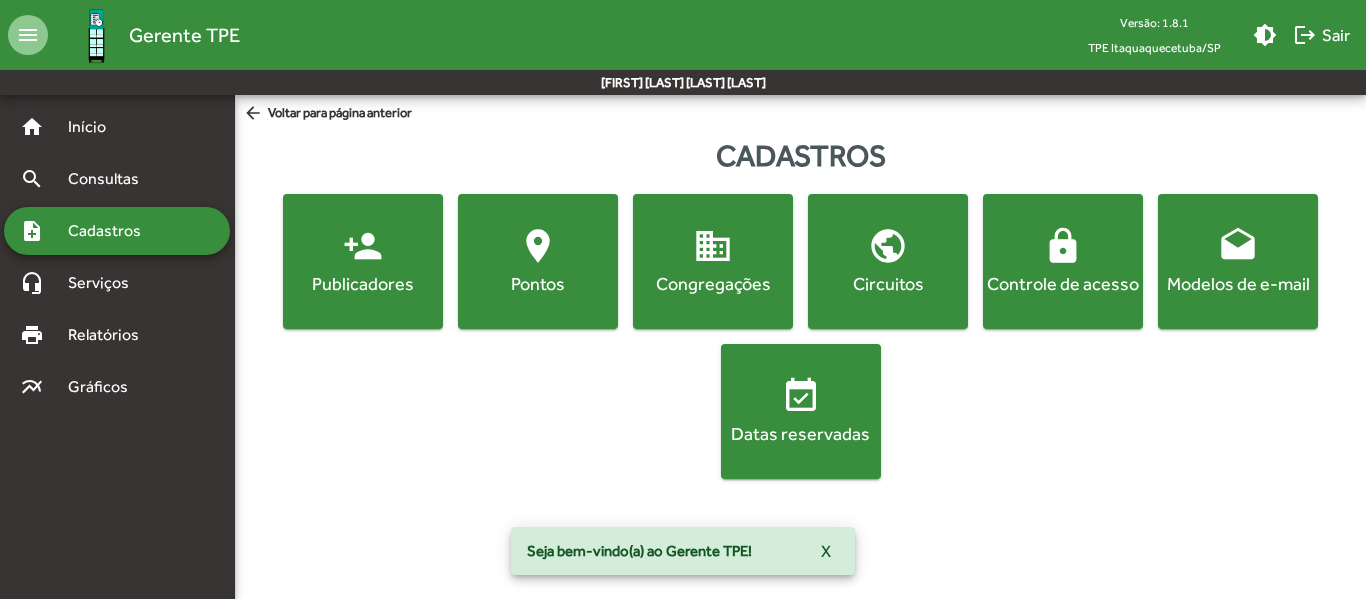 click on "person_add  Publicadores" 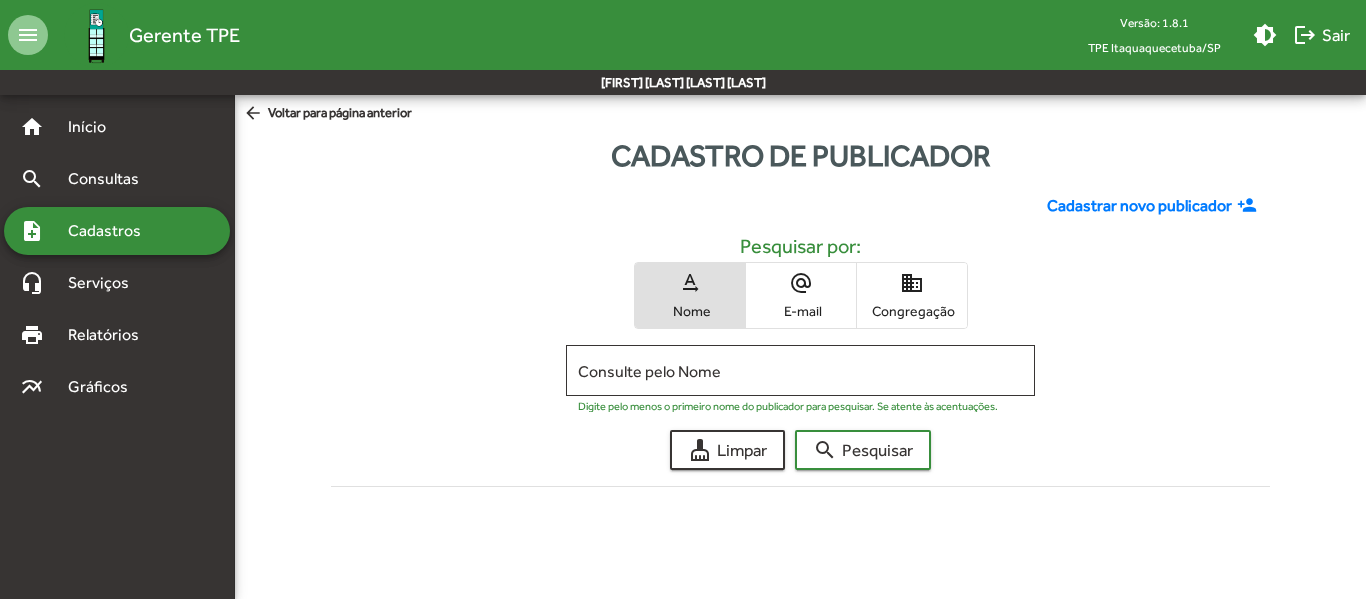 click on "Cadastrar novo publicador" 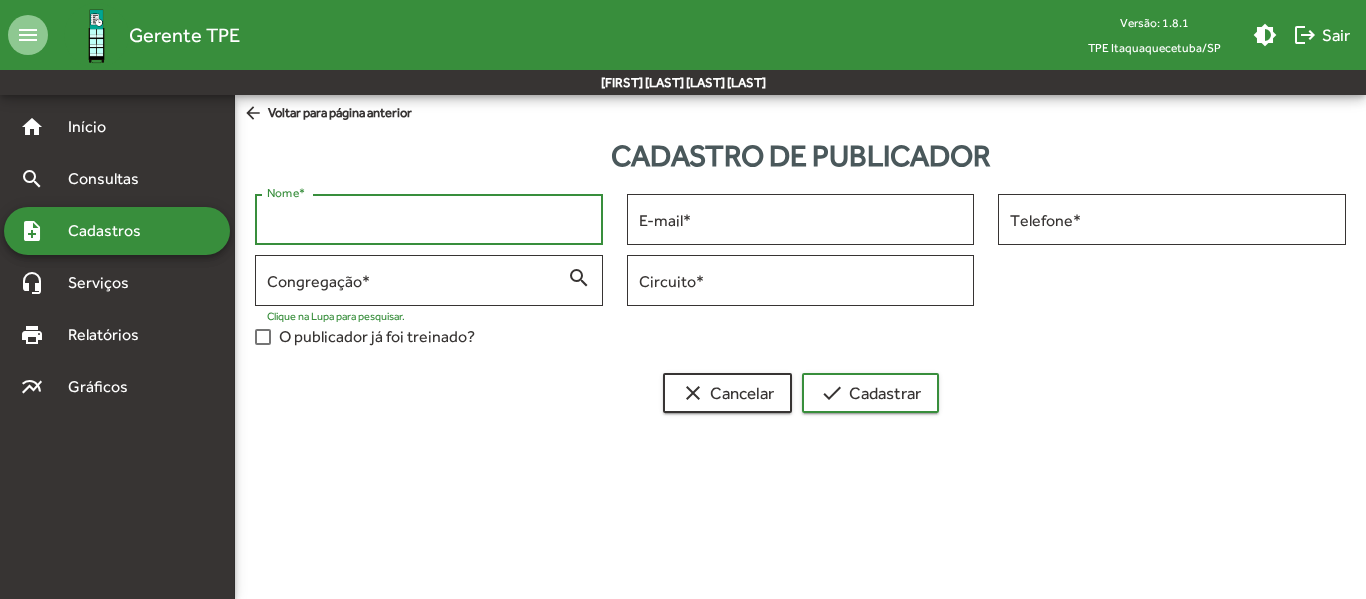 click on "Nome  *" at bounding box center (429, 220) 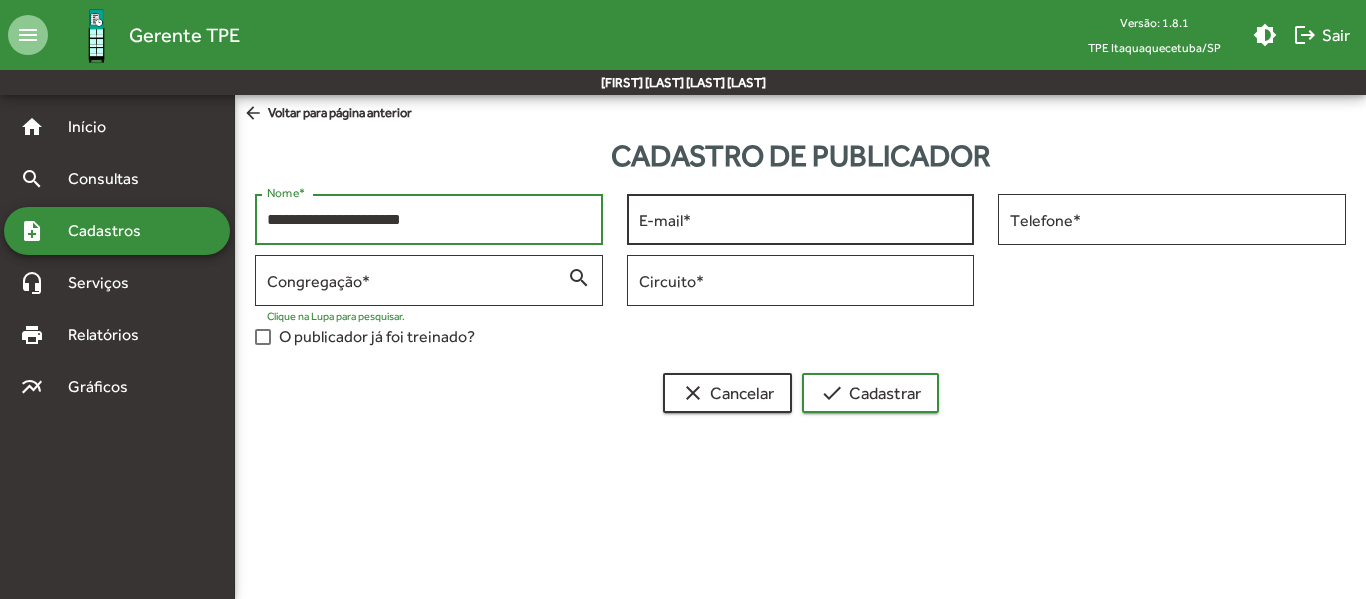 type on "**********" 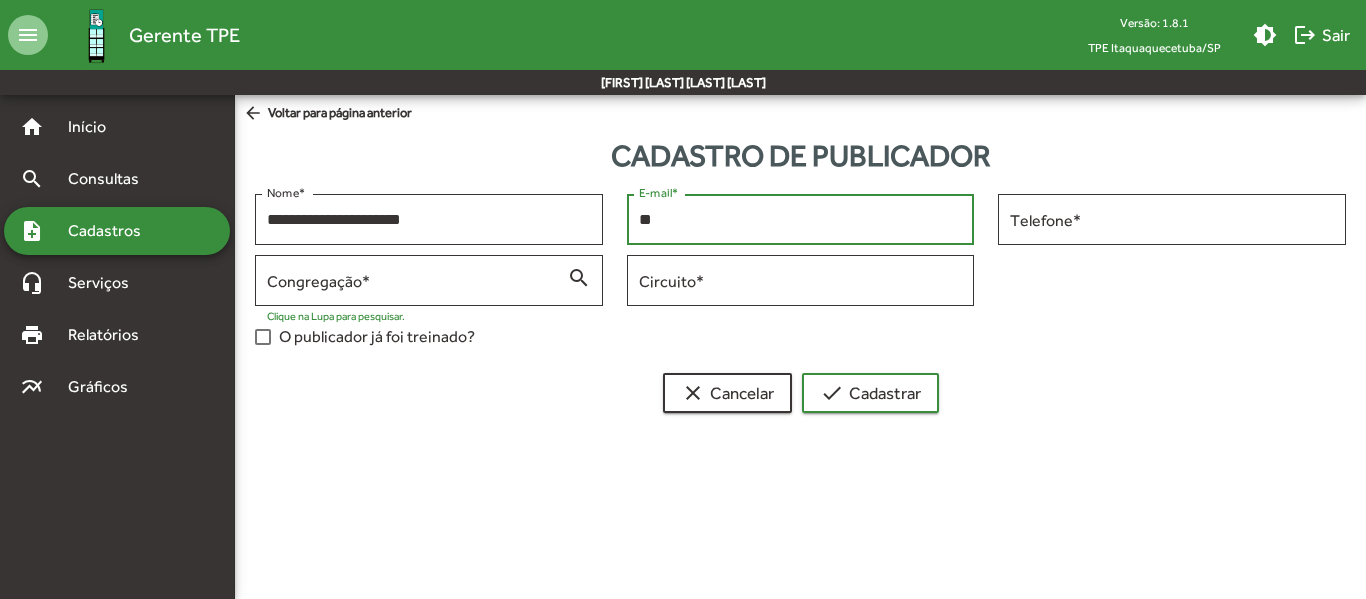 type on "*" 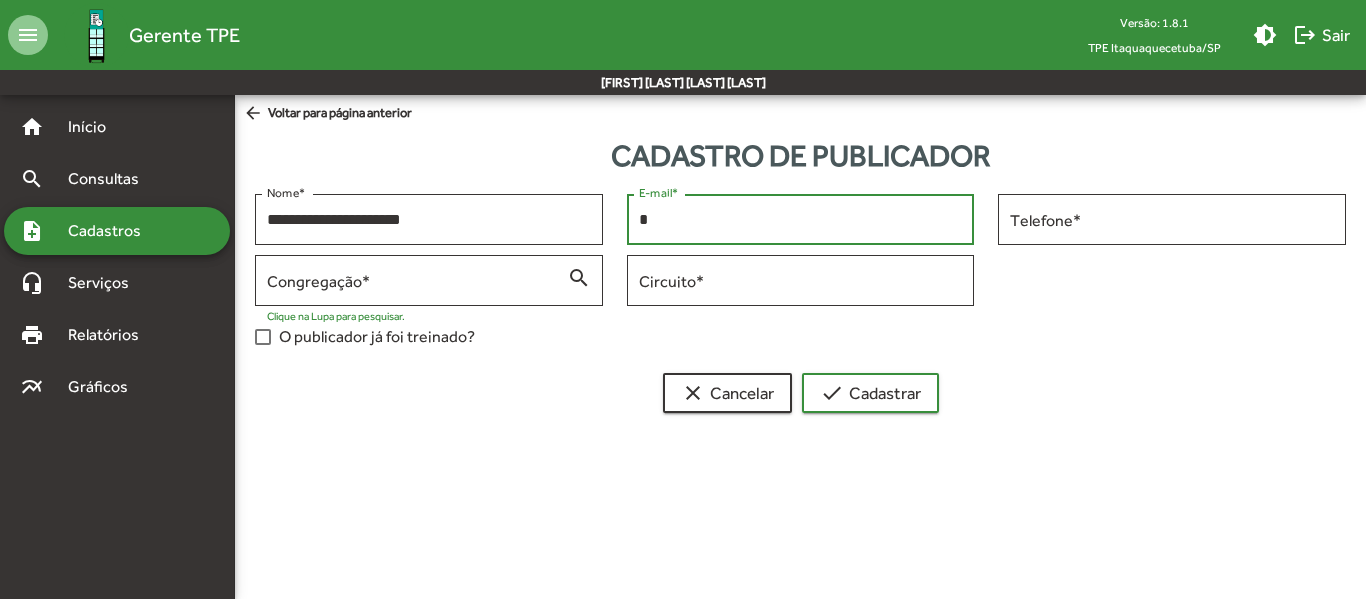 type 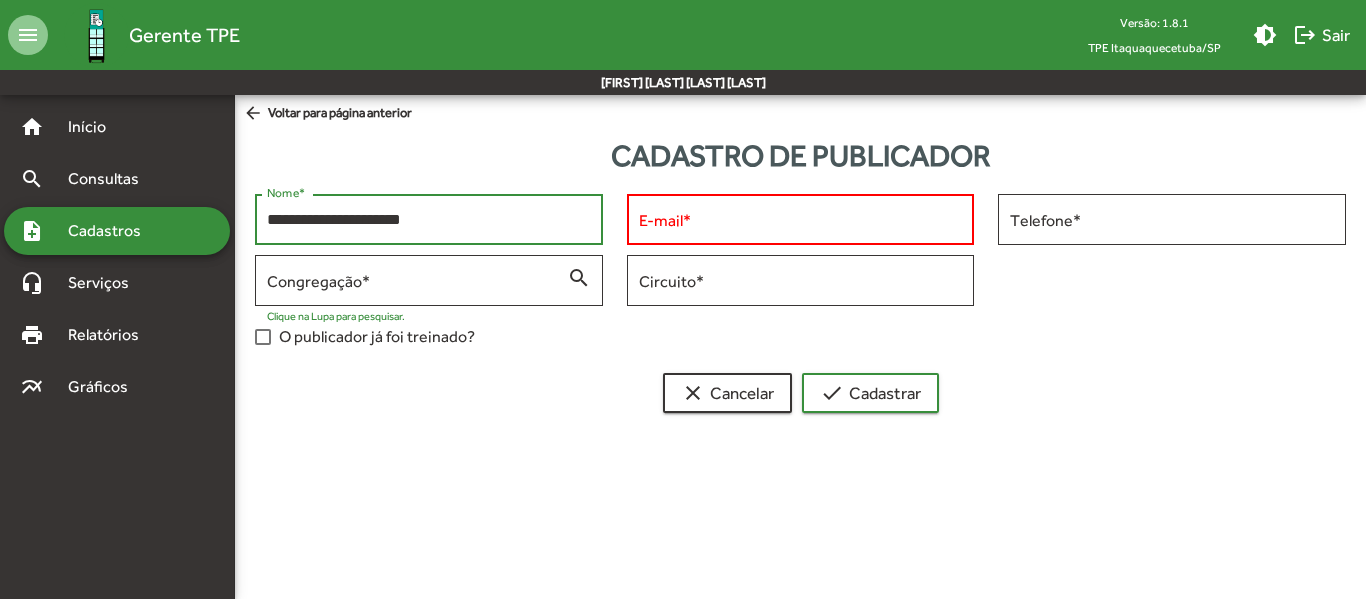drag, startPoint x: 497, startPoint y: 226, endPoint x: 237, endPoint y: 221, distance: 260.04807 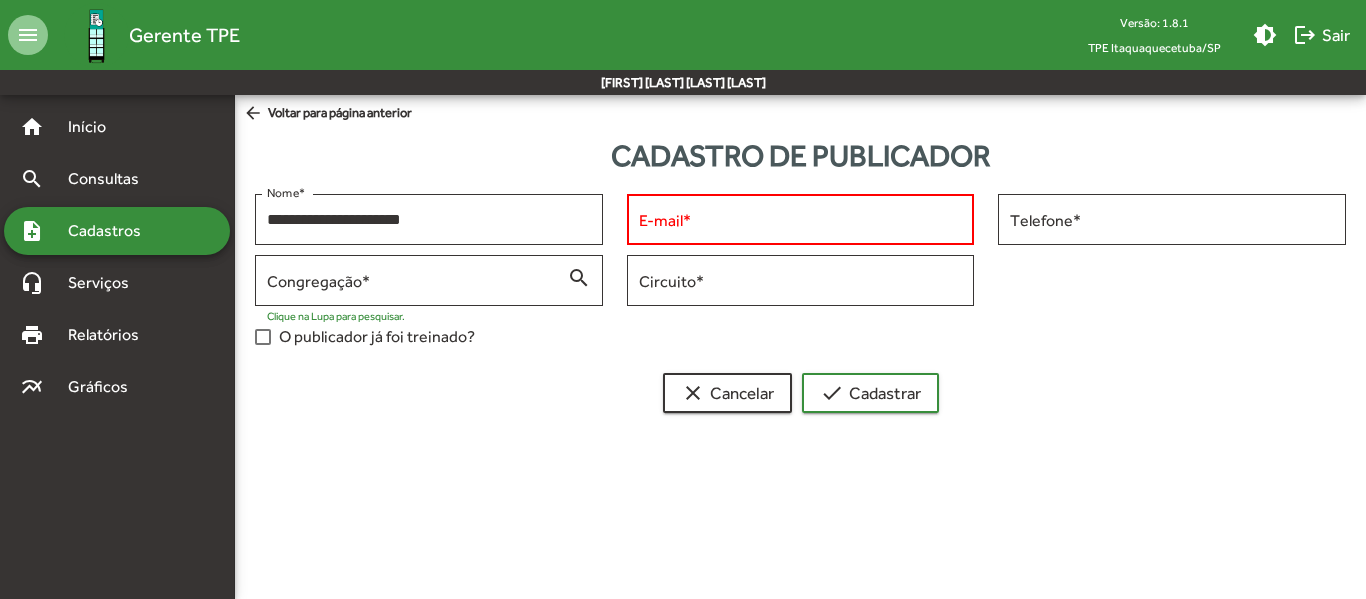 click on "E-mail  *" at bounding box center (801, 217) 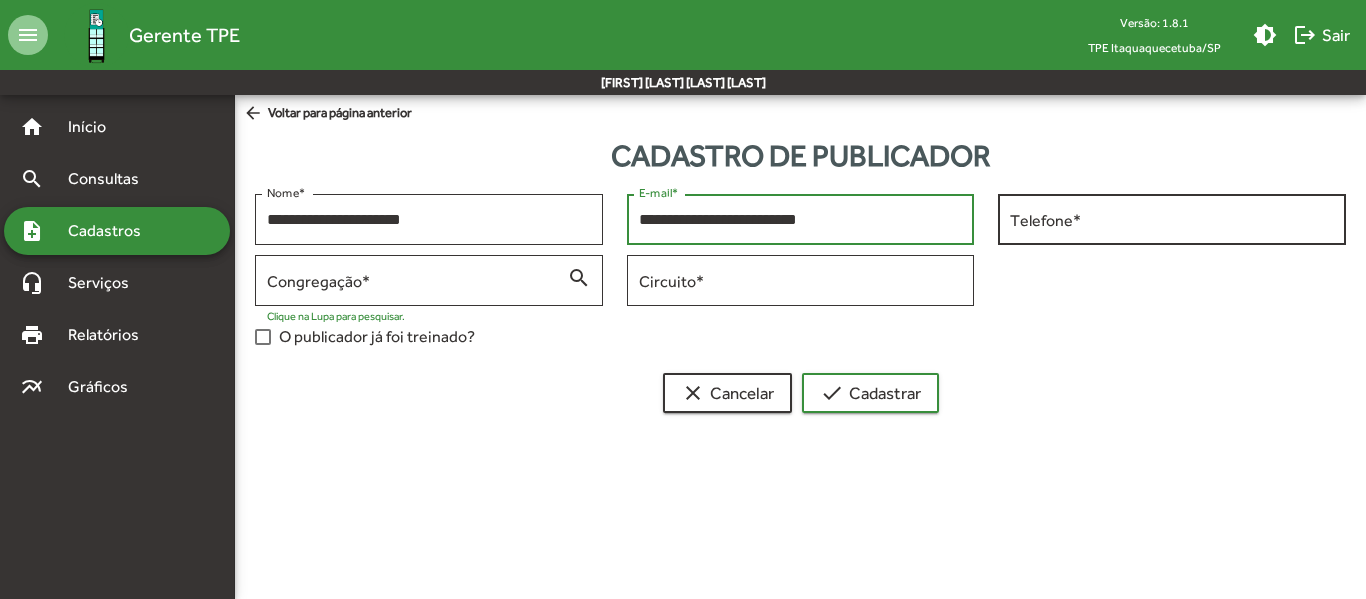 type on "**********" 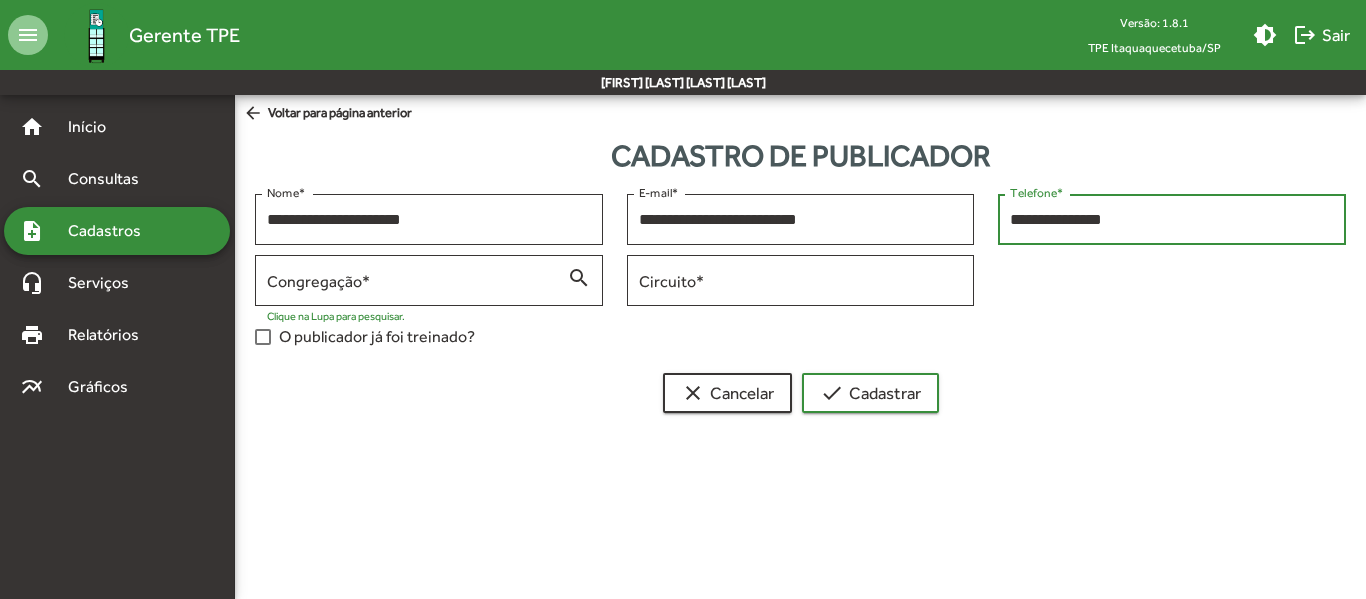 type on "**********" 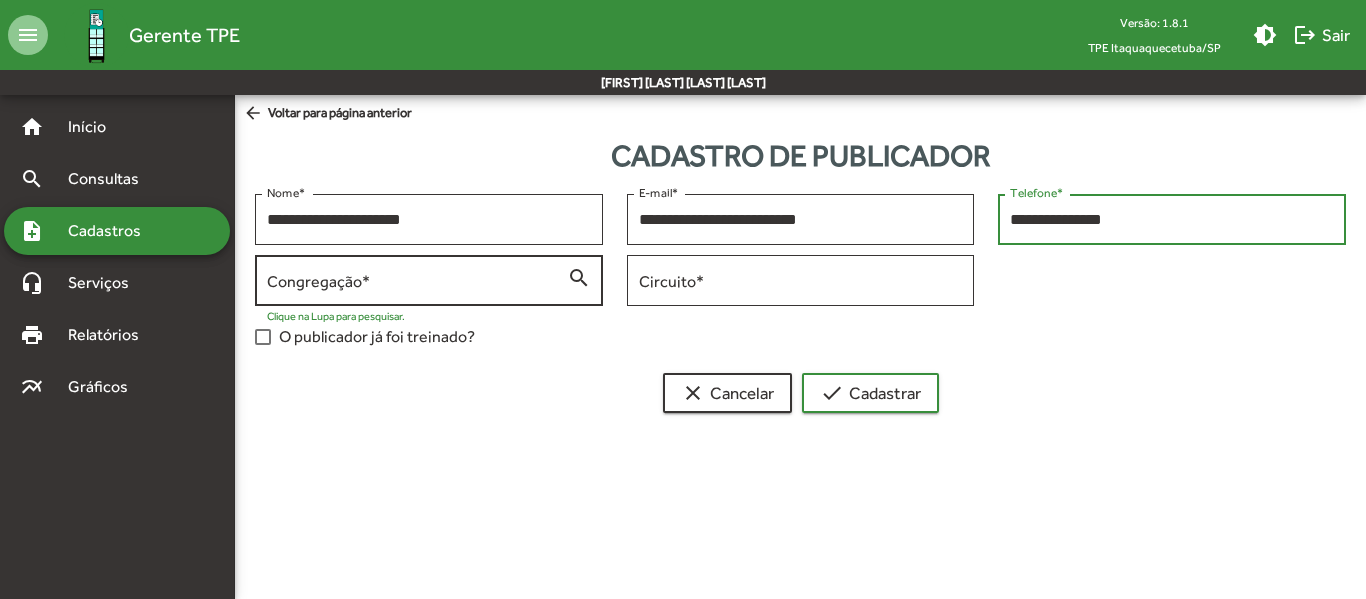 type on "**********" 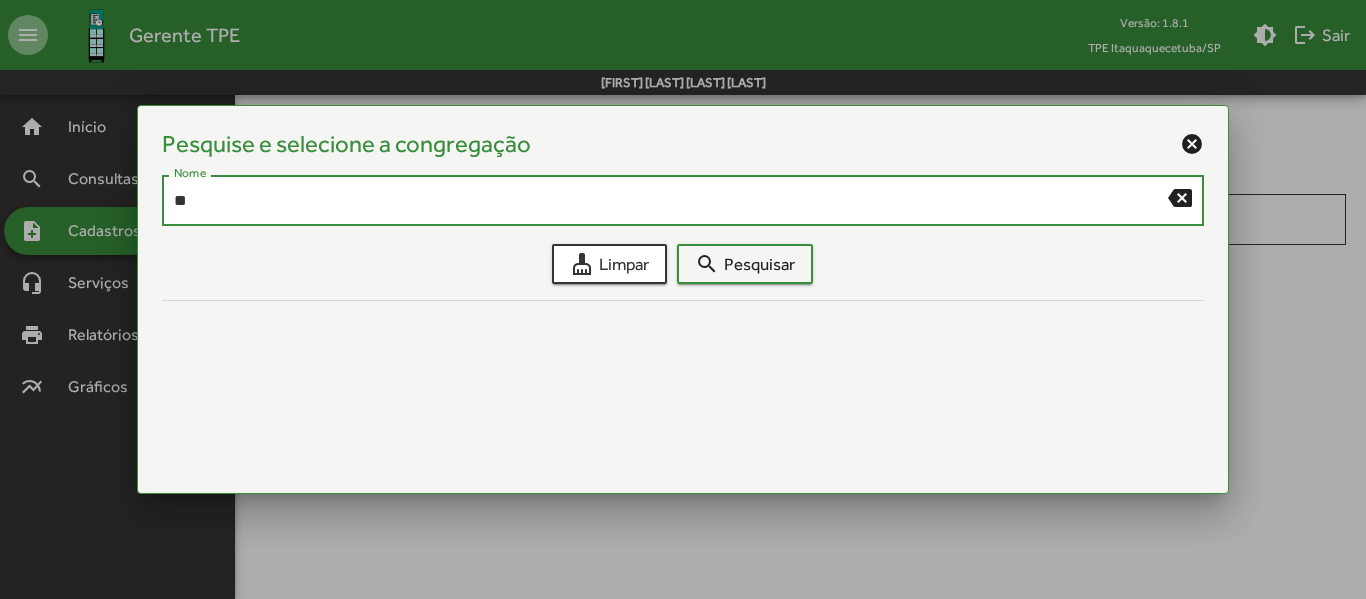 type on "*" 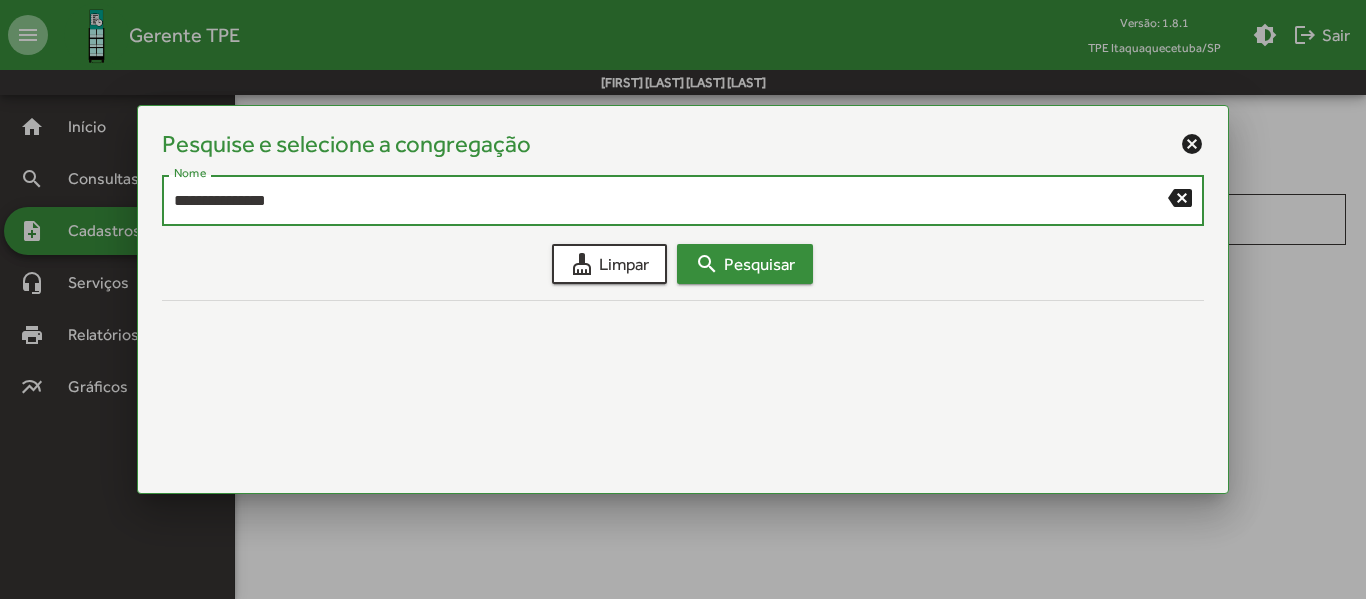 type on "**********" 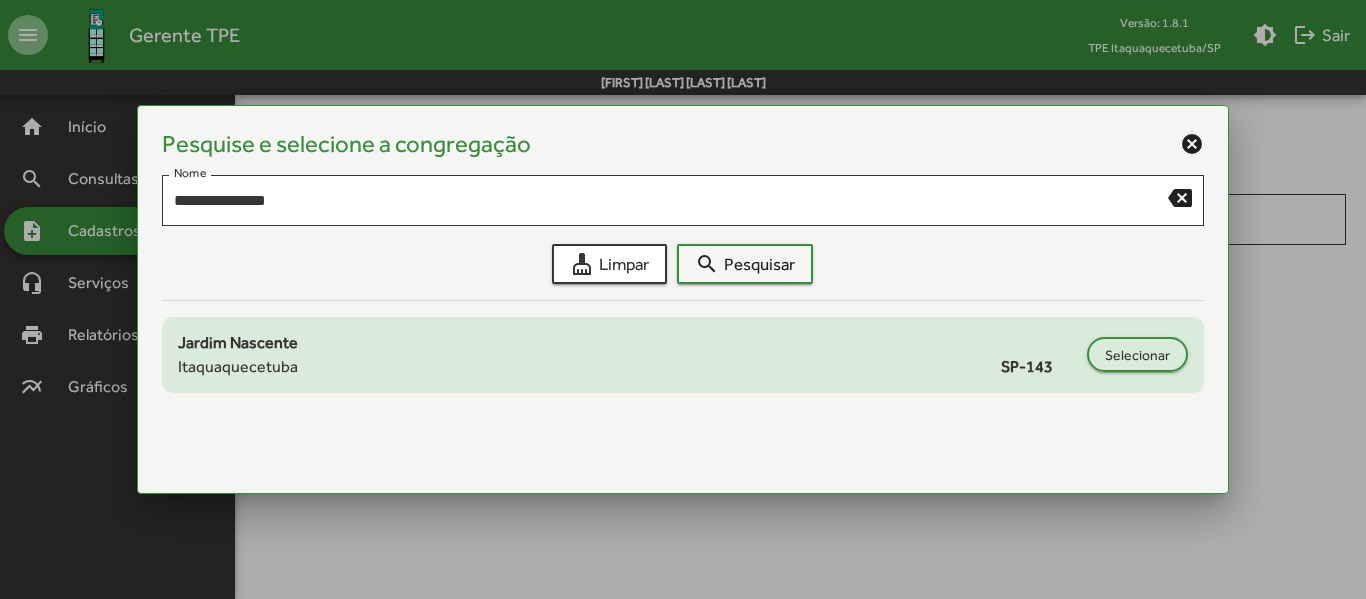 click on "[CITY]
[STATE_HIGHWAY]" 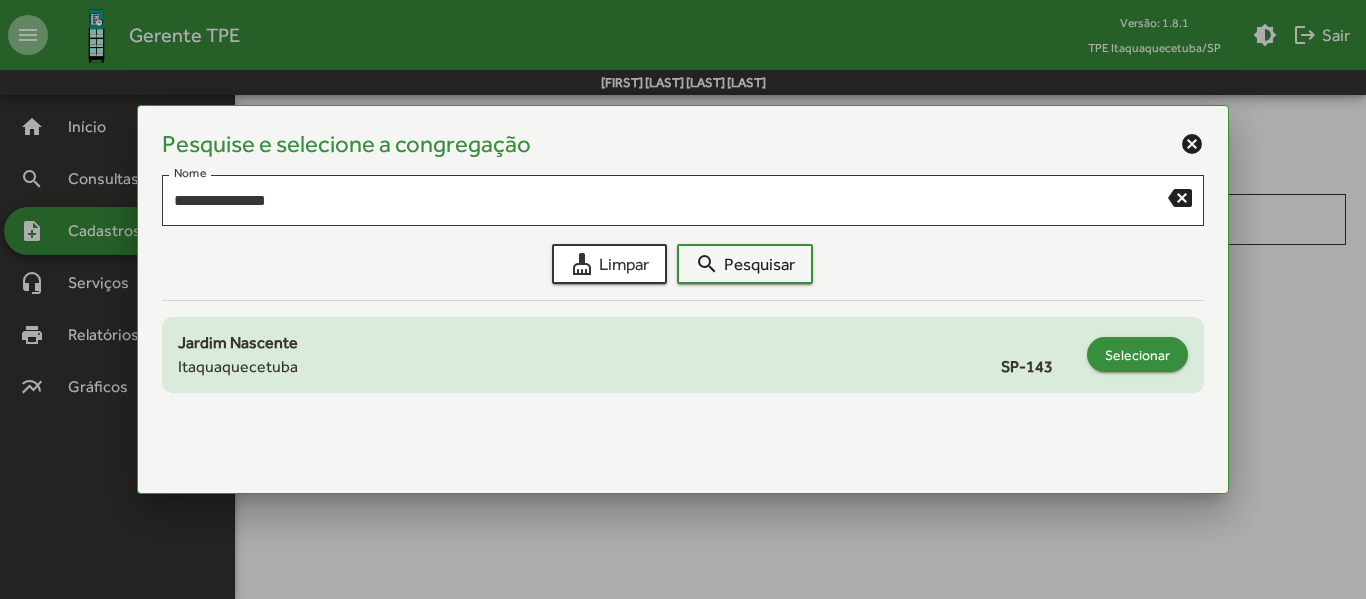 click on "Selecionar" 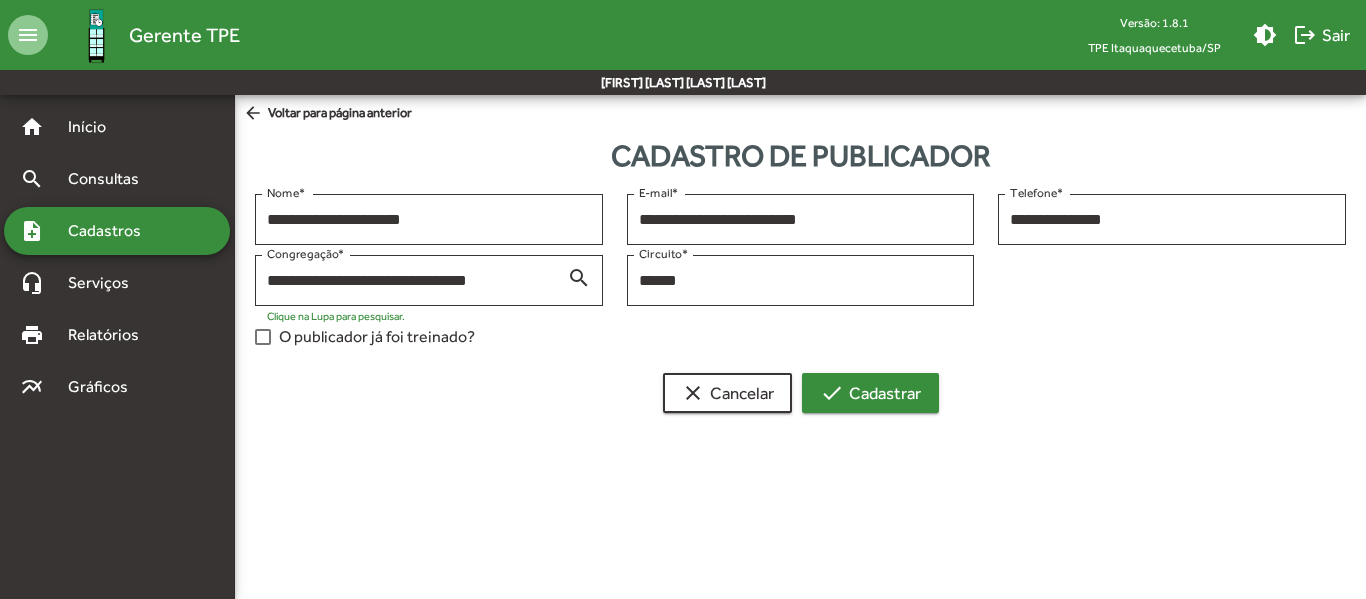 click on "check  Cadastrar" at bounding box center [870, 393] 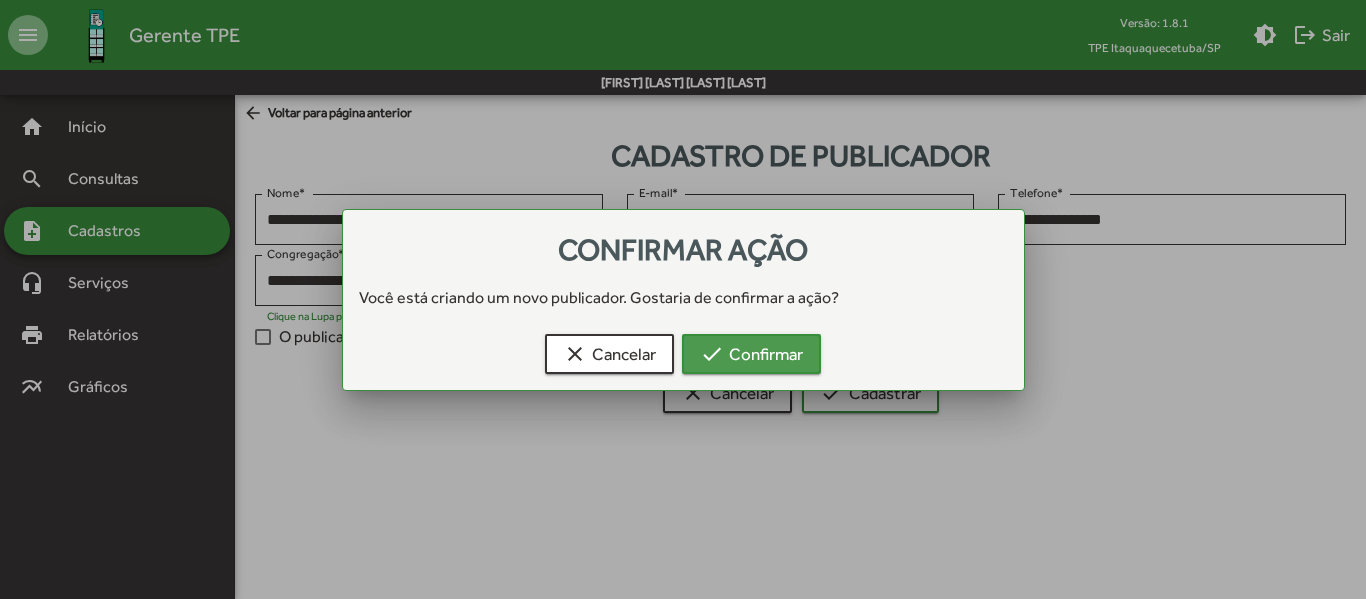 click on "check  Confirmar" at bounding box center (751, 354) 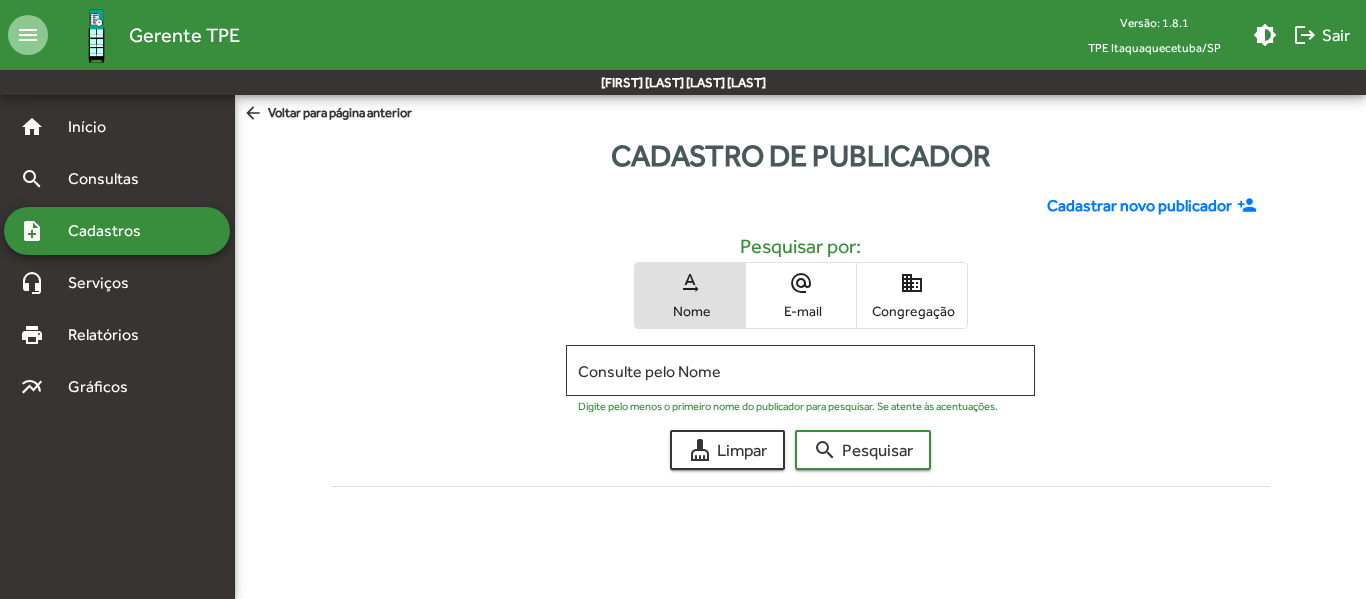 click on "Cadastrar novo publicador" 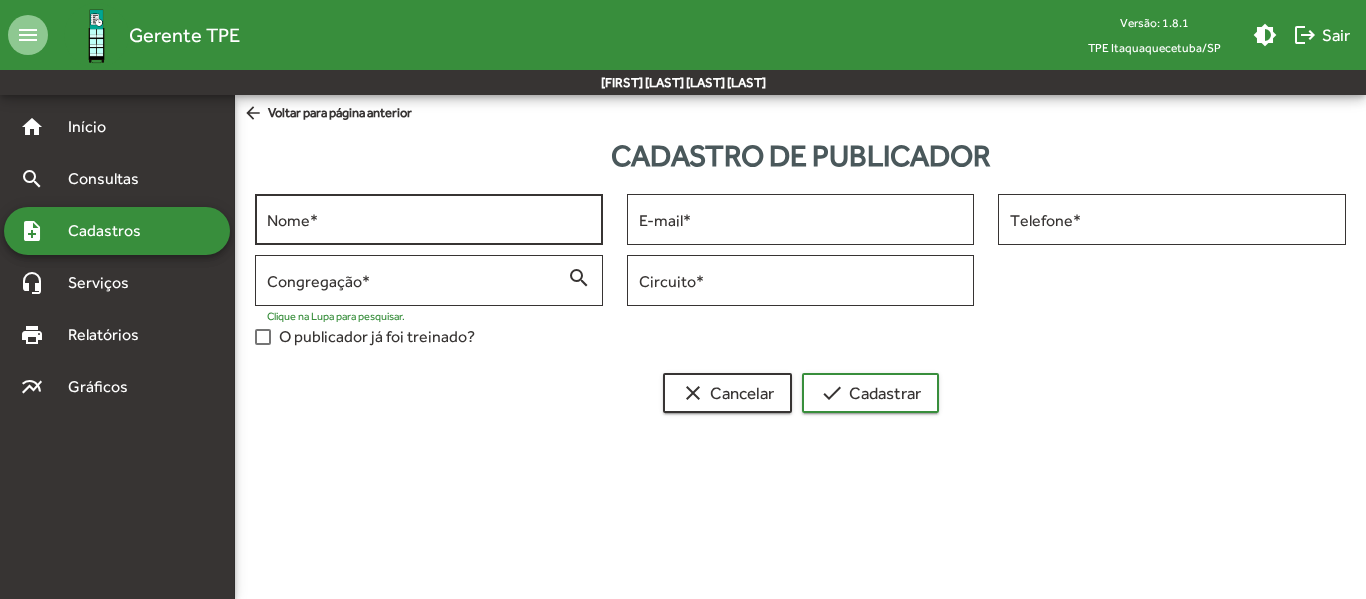 click on "Nome  *" at bounding box center (429, 220) 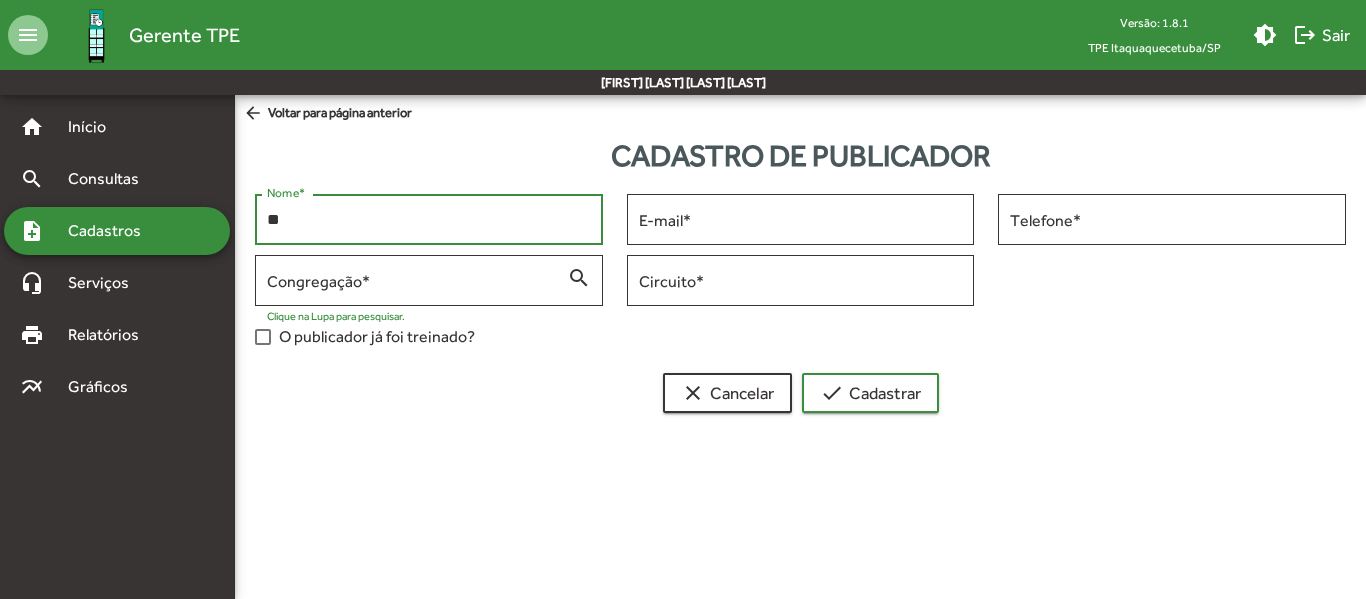 type on "*" 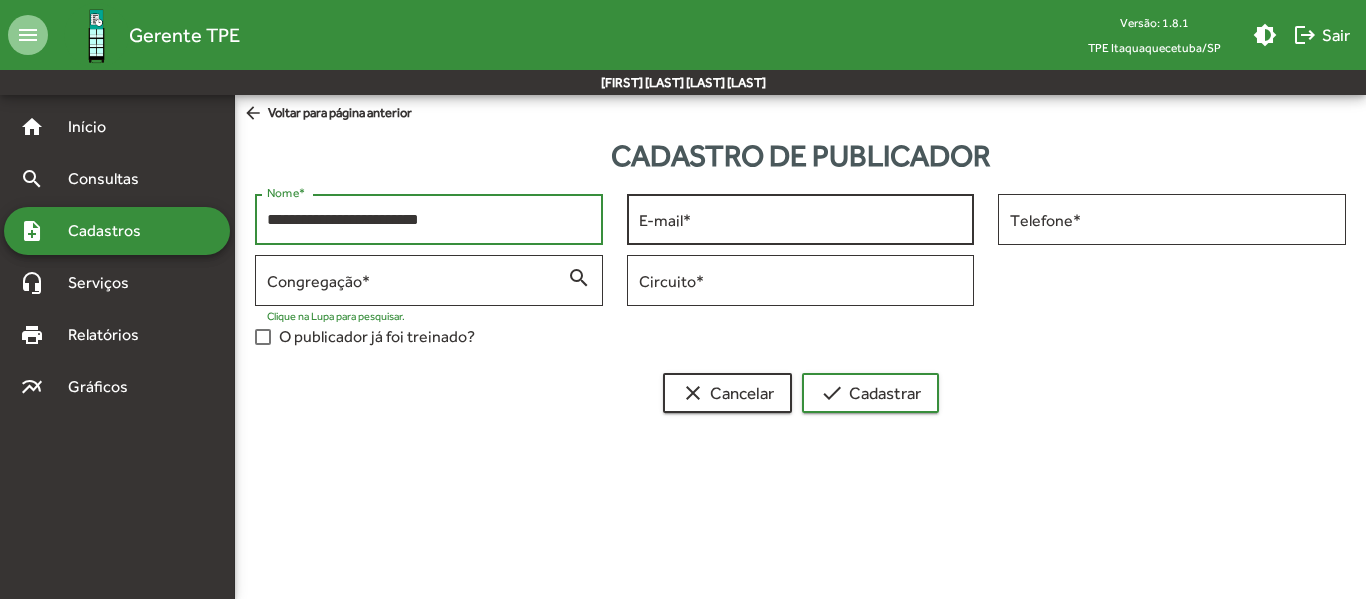 type on "**********" 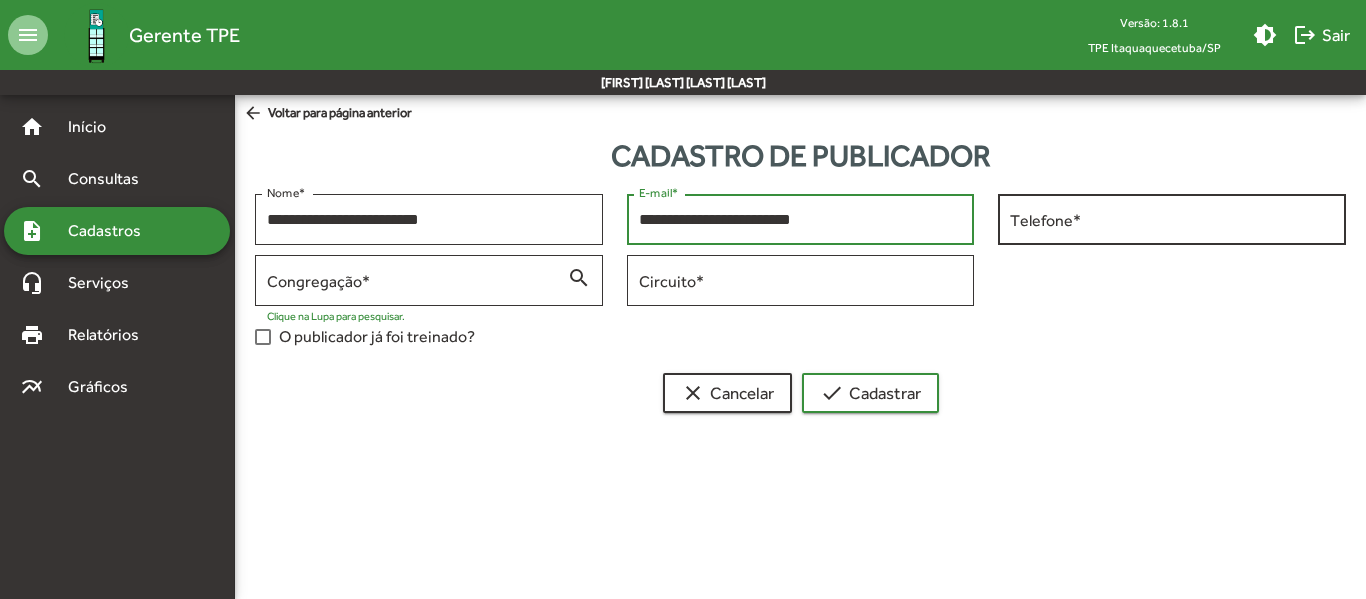 type on "**********" 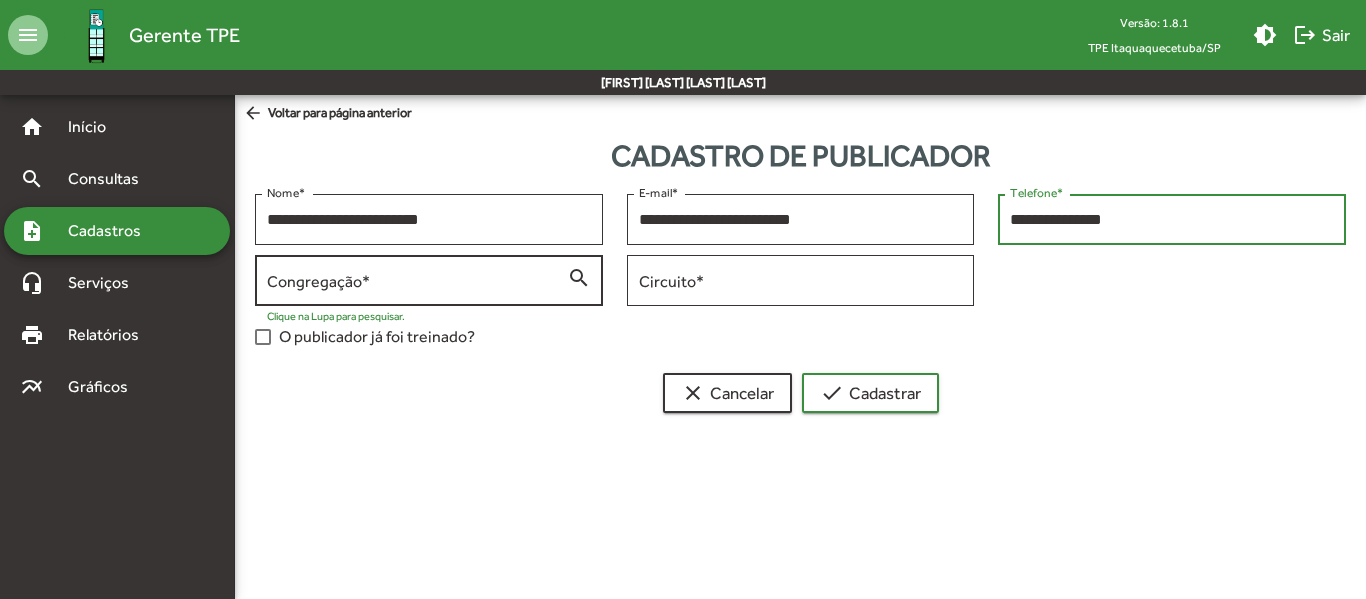 type on "**********" 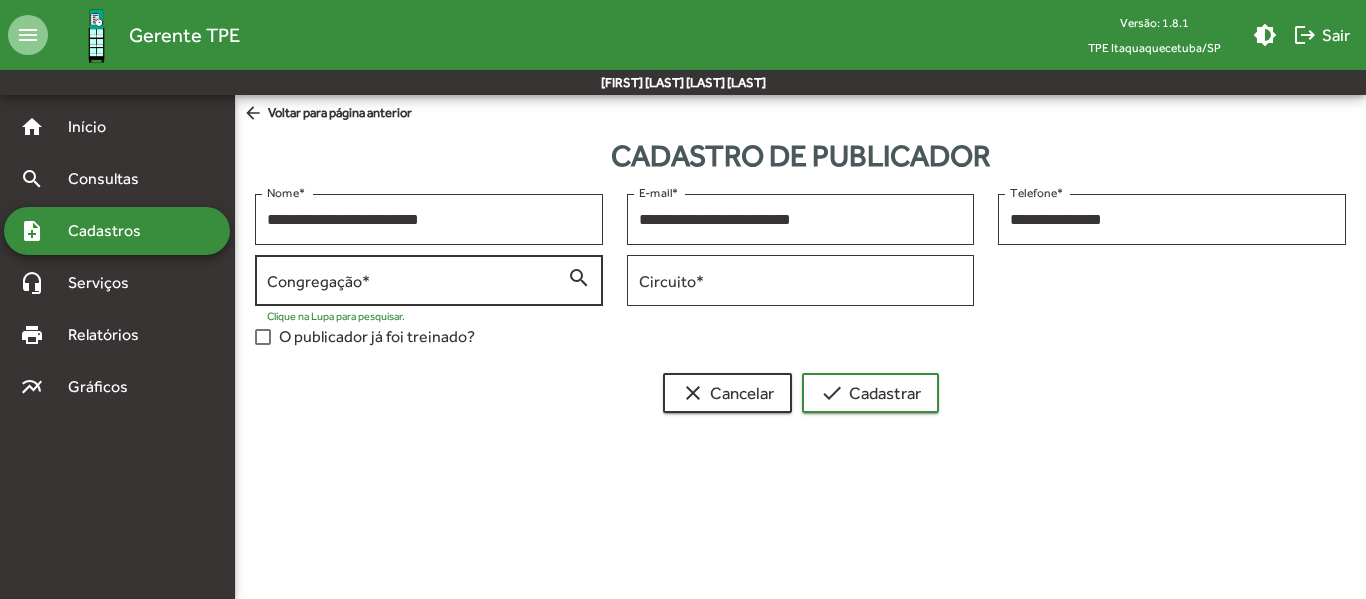 click on "Congregação  *" at bounding box center [417, 281] 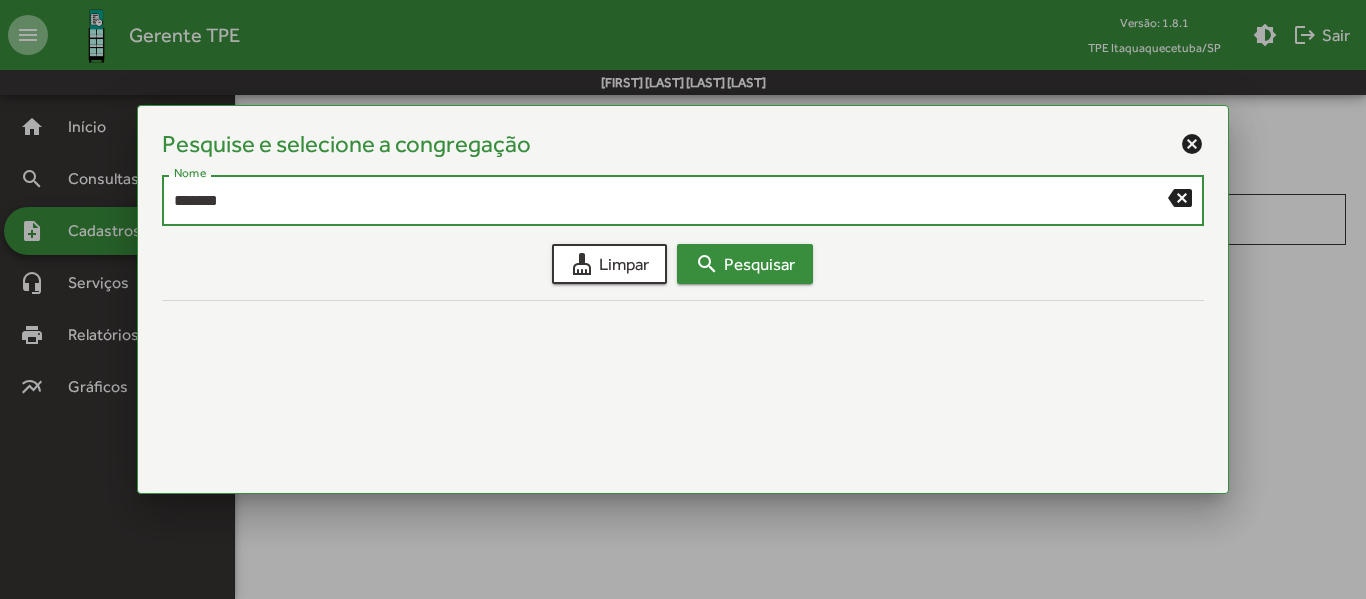type on "*******" 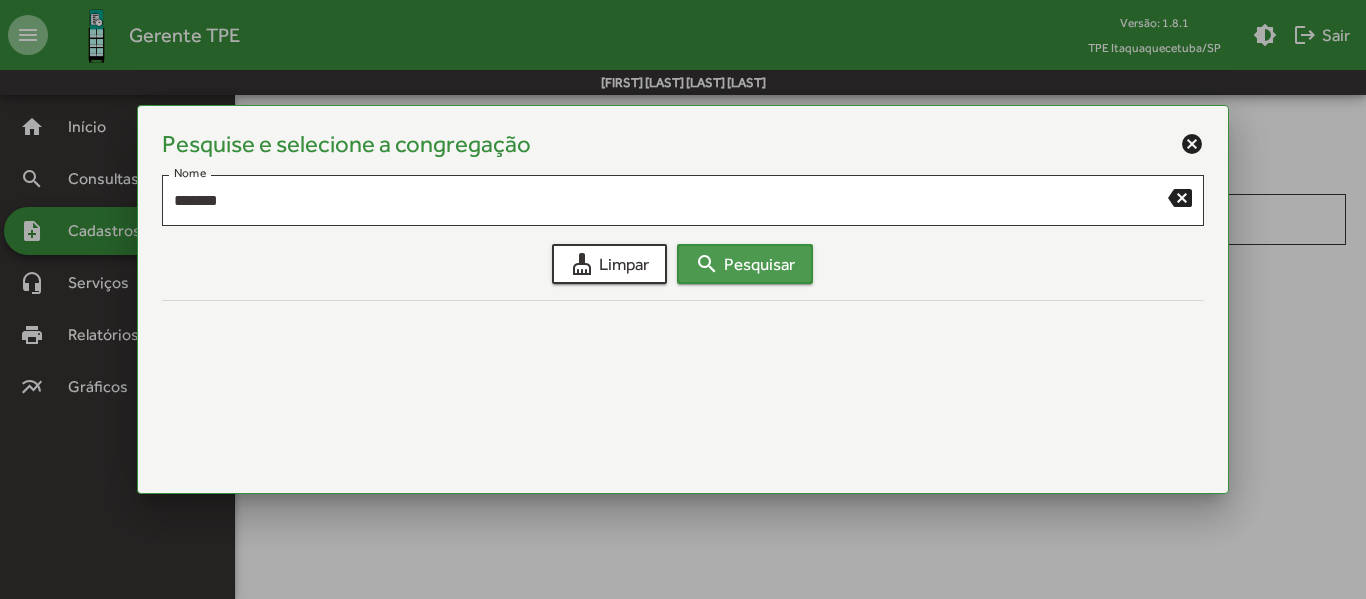 click on "search  Pesquisar" at bounding box center [745, 264] 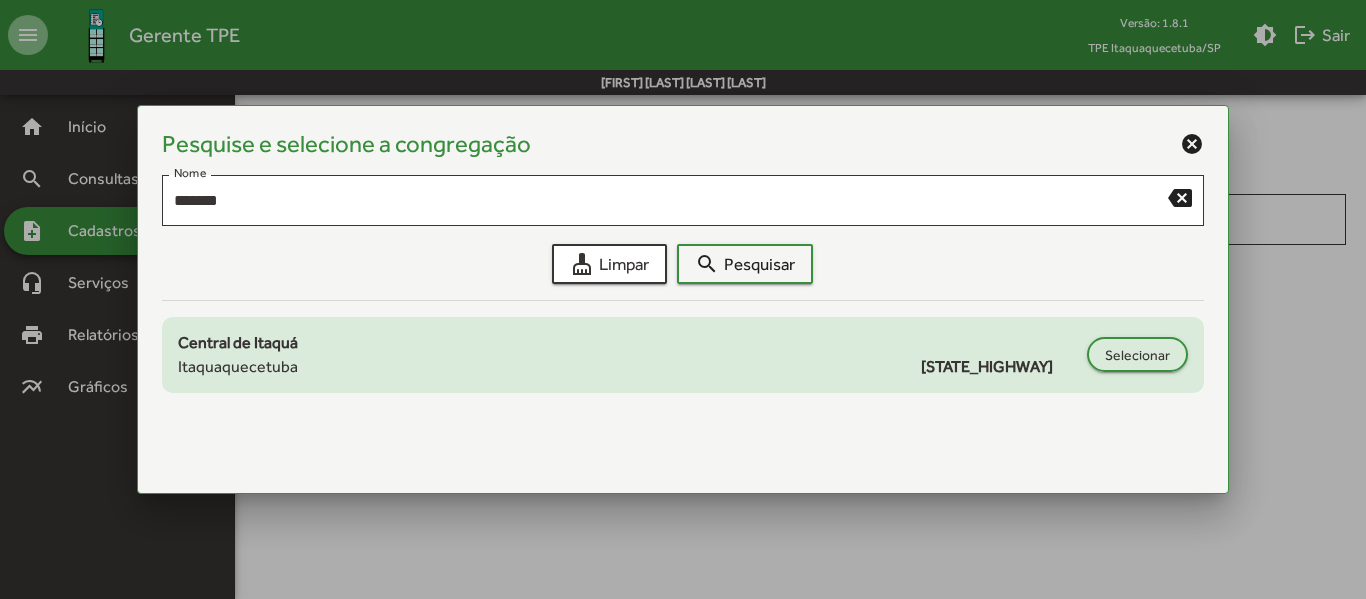 click on "[CITY]
[STATE_HIGHWAY]" 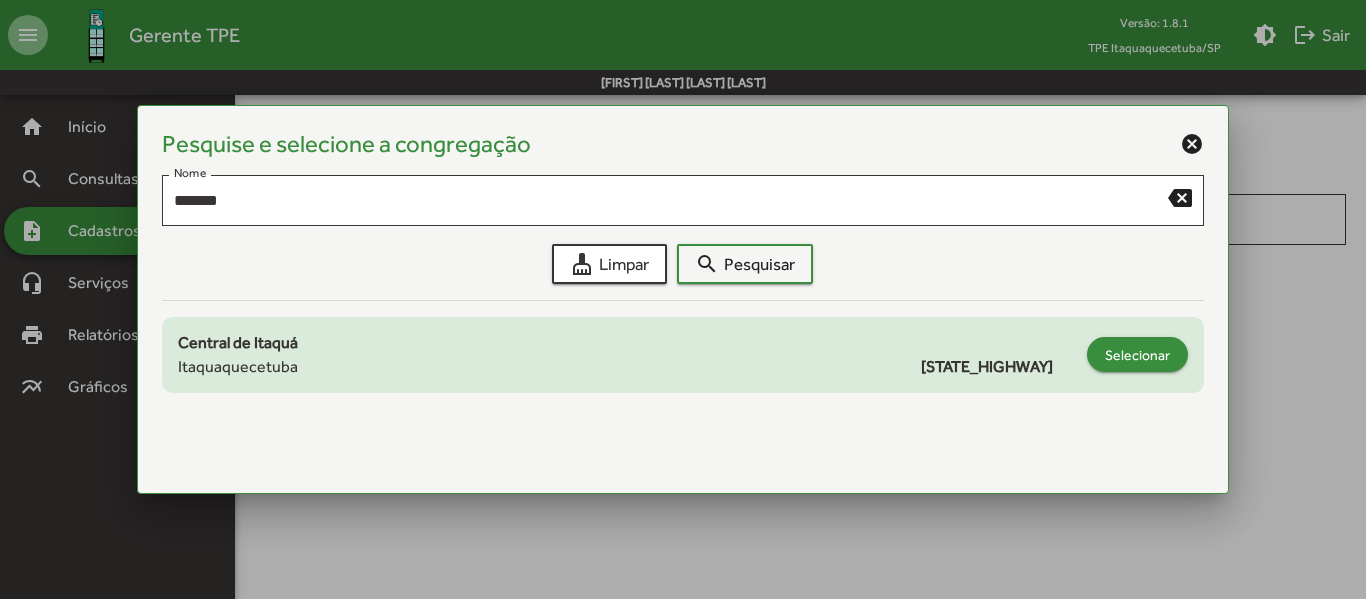 click on "Selecionar" 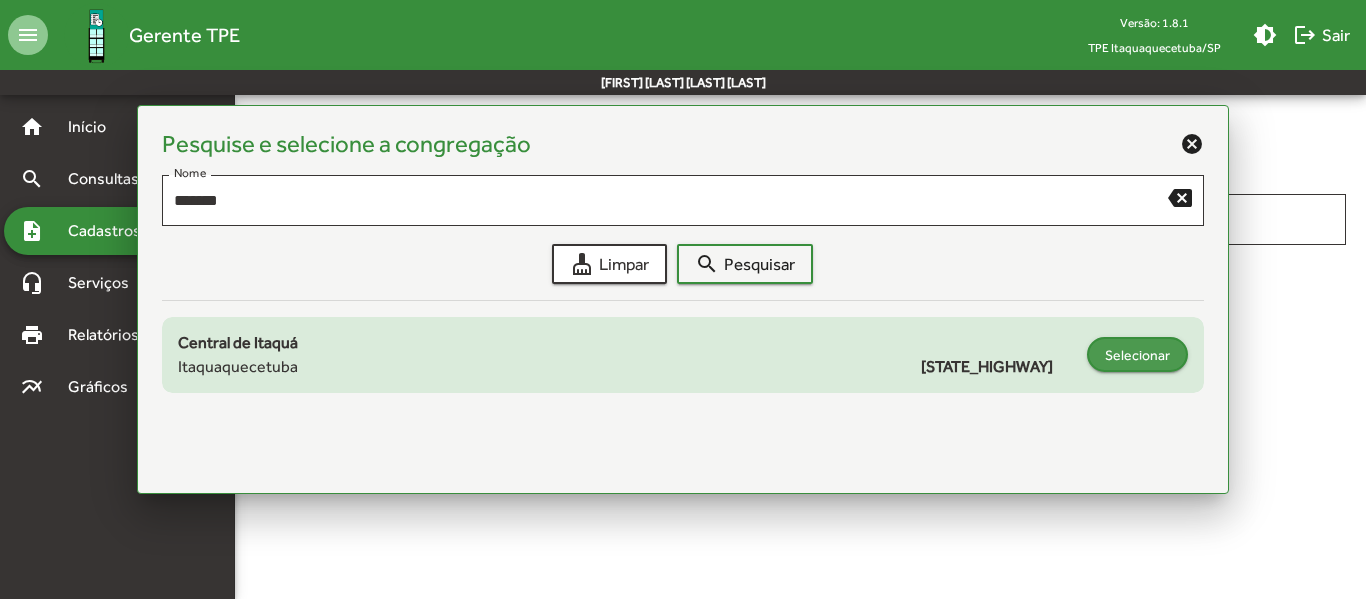 type on "**********" 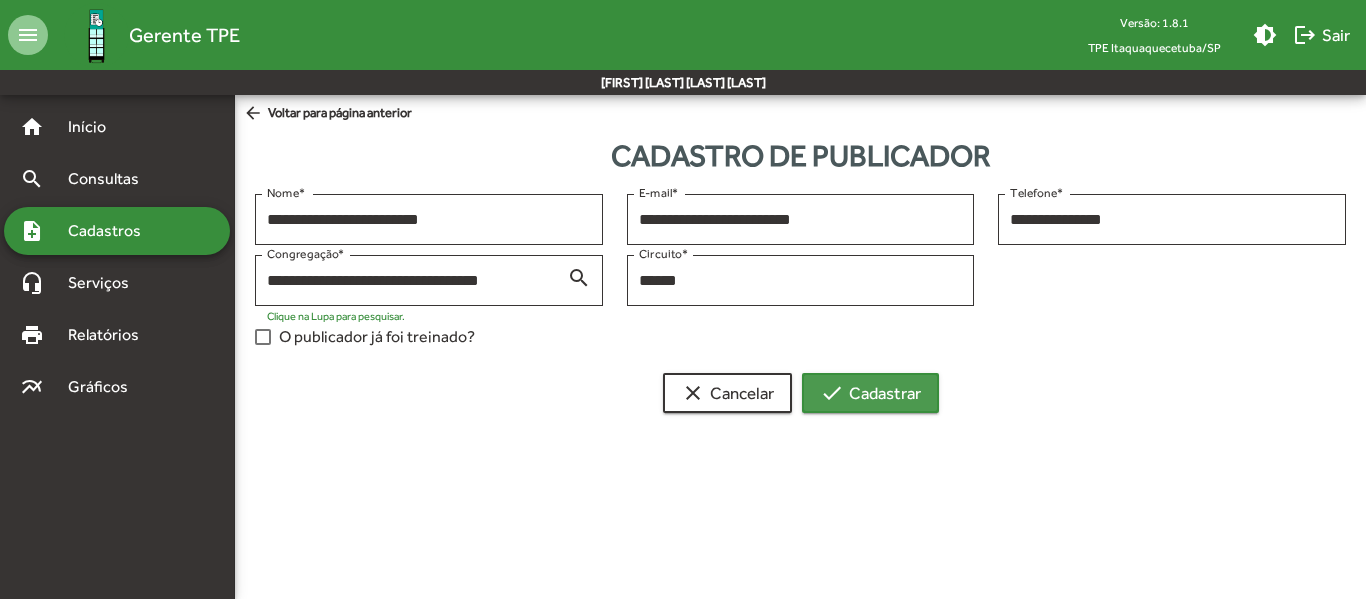 click on "check  Cadastrar" at bounding box center (870, 393) 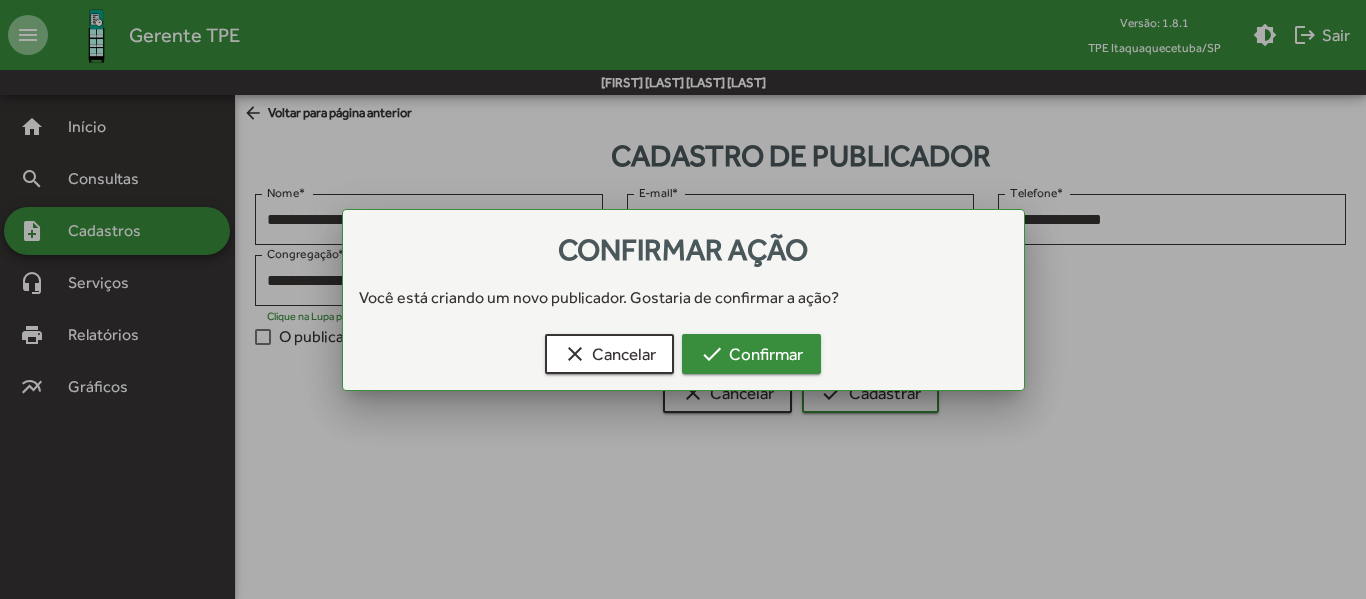 click on "check  Confirmar" at bounding box center (751, 354) 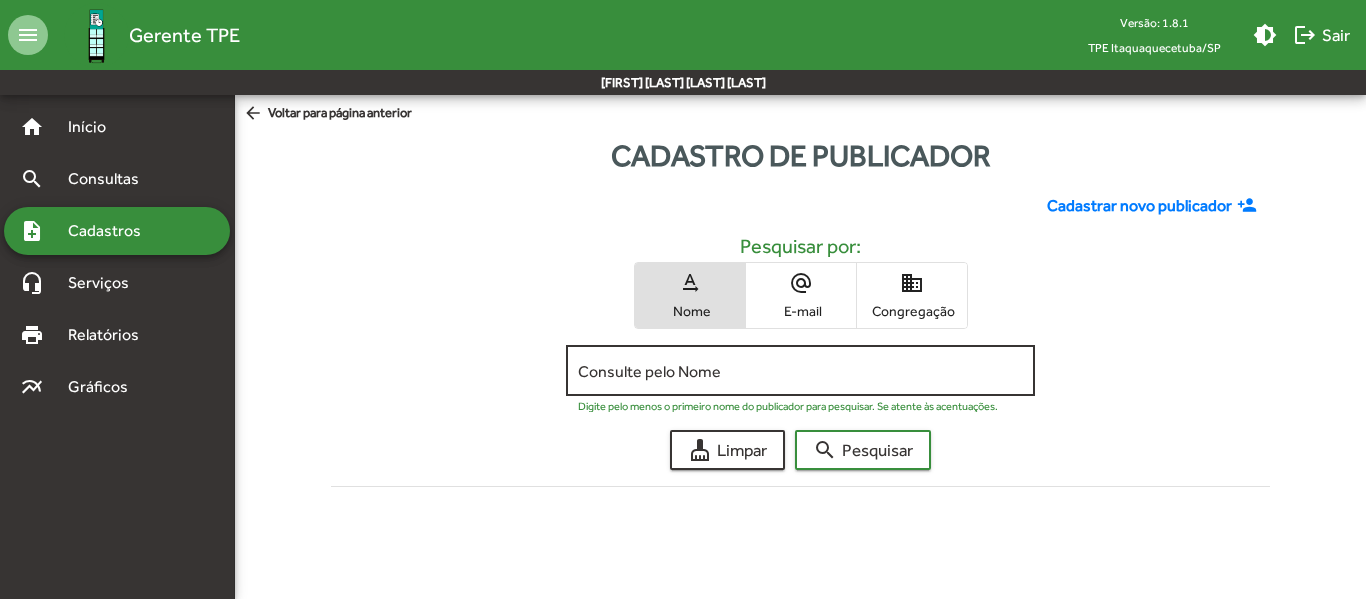 click on "Consulte pelo Nome" 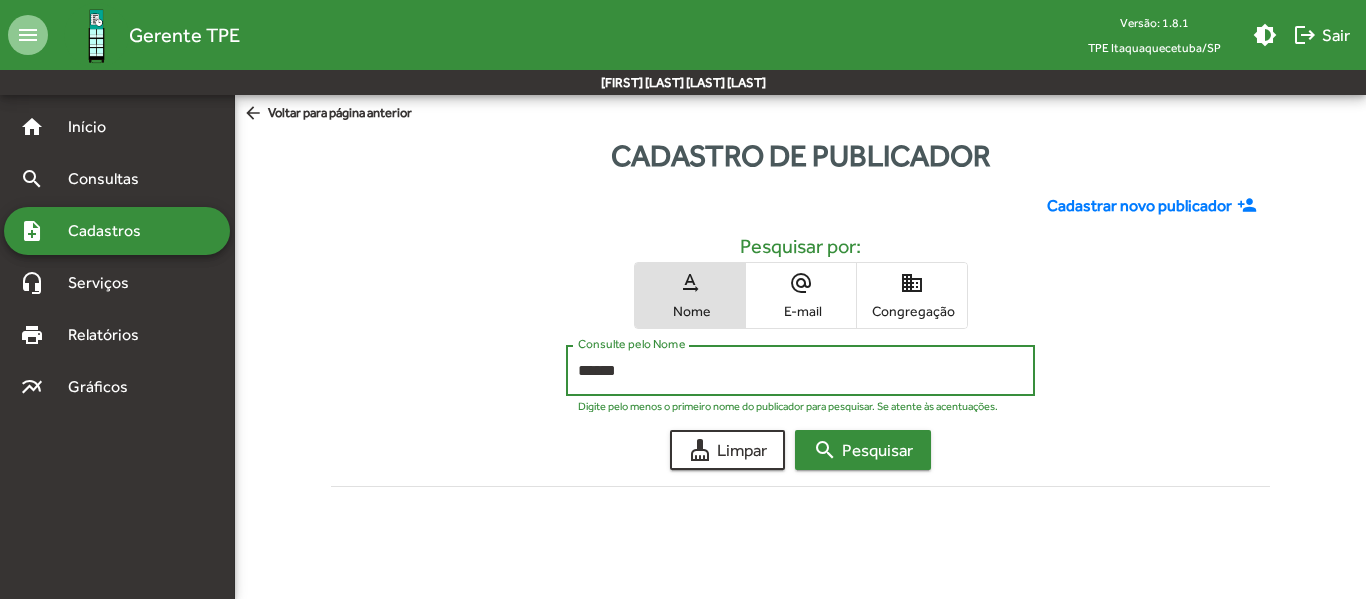 type on "******" 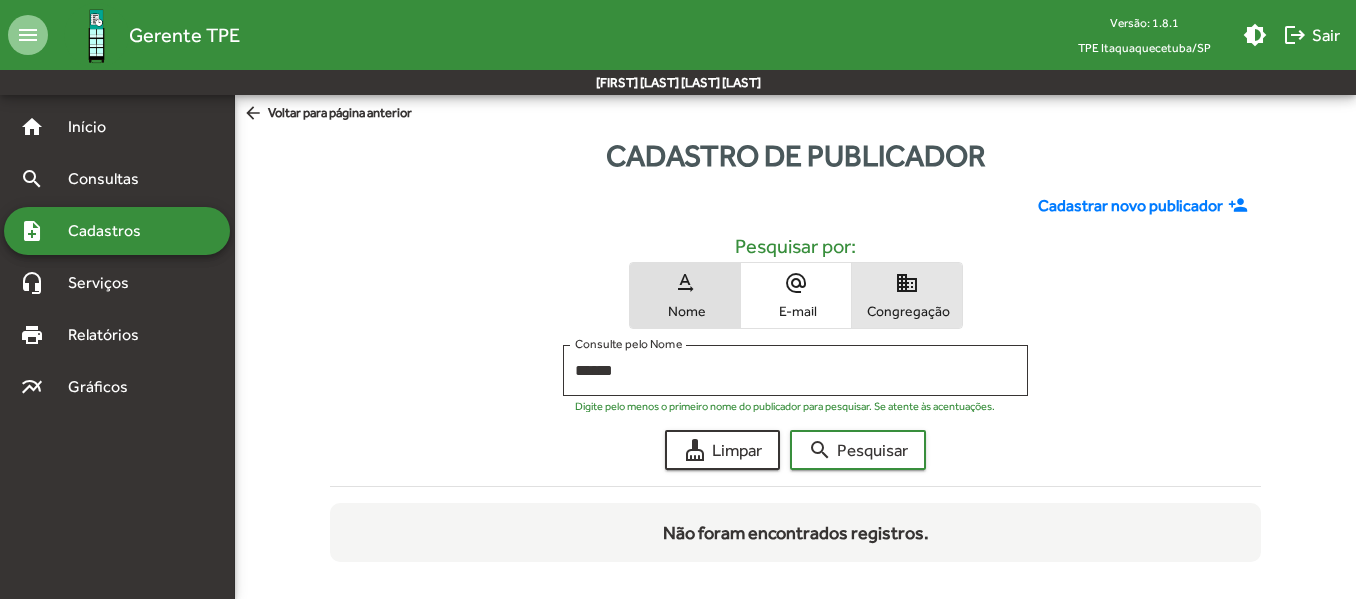 click on "Congregação" at bounding box center [907, 311] 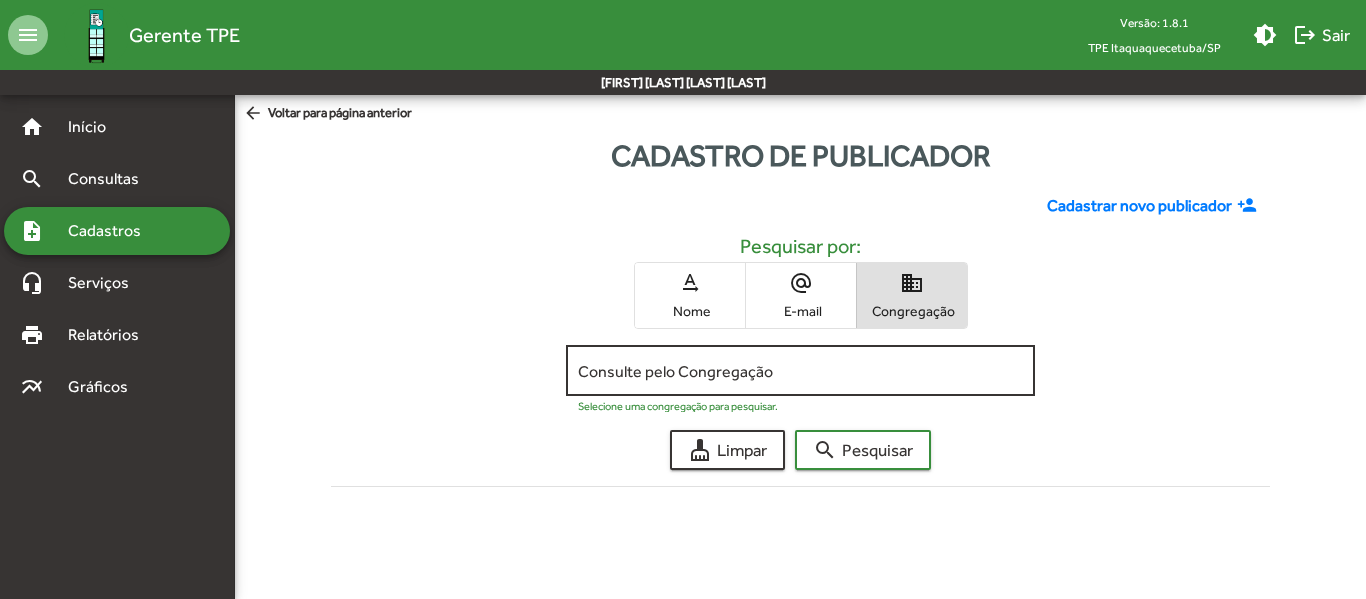 click on "Consulte pelo Congregação" at bounding box center [800, 371] 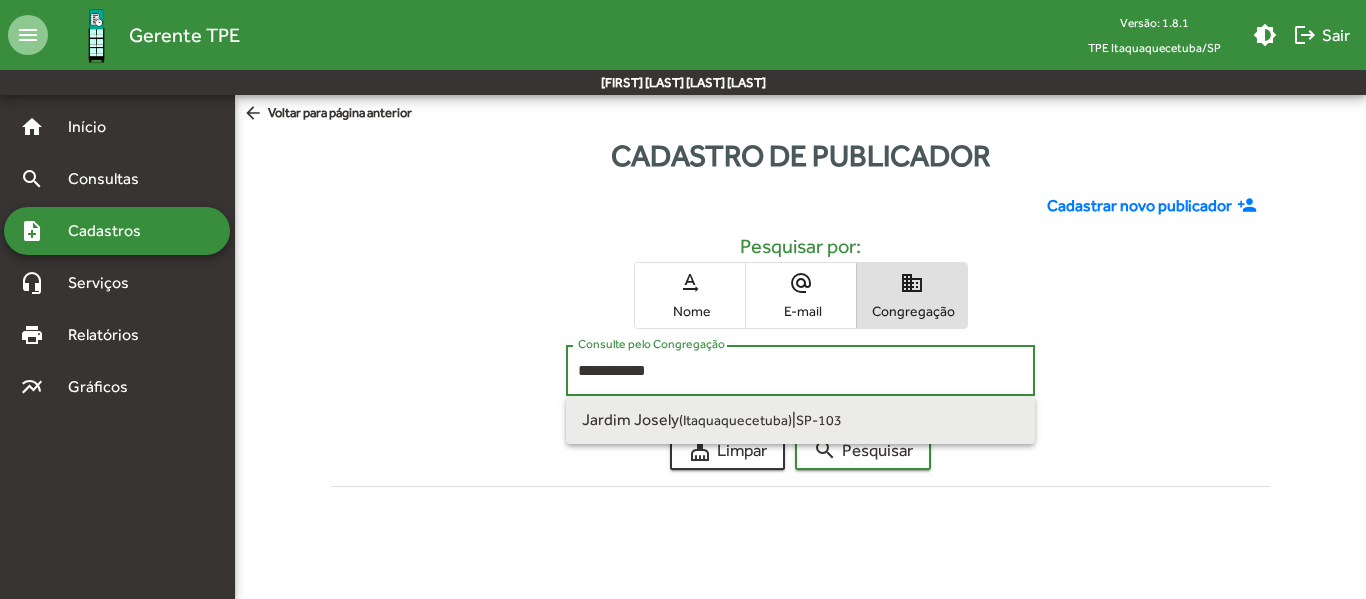click on "Jardim Josely  (Itaquaquecetuba)" at bounding box center [687, 419] 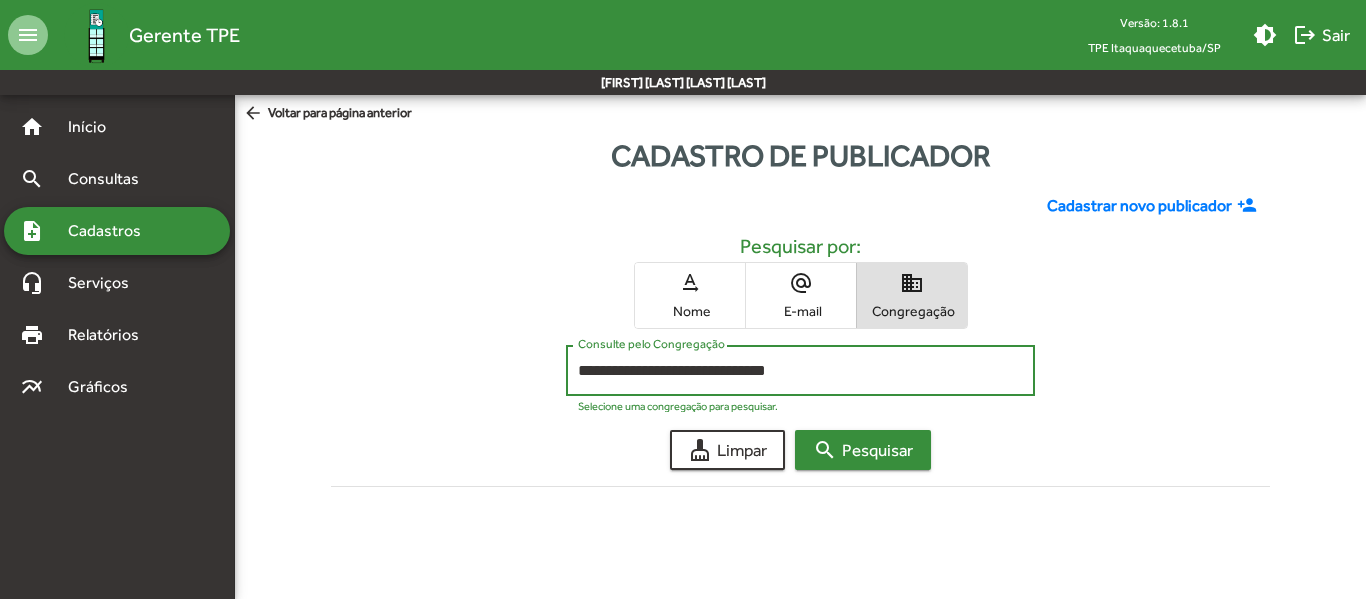 click on "search  Pesquisar" 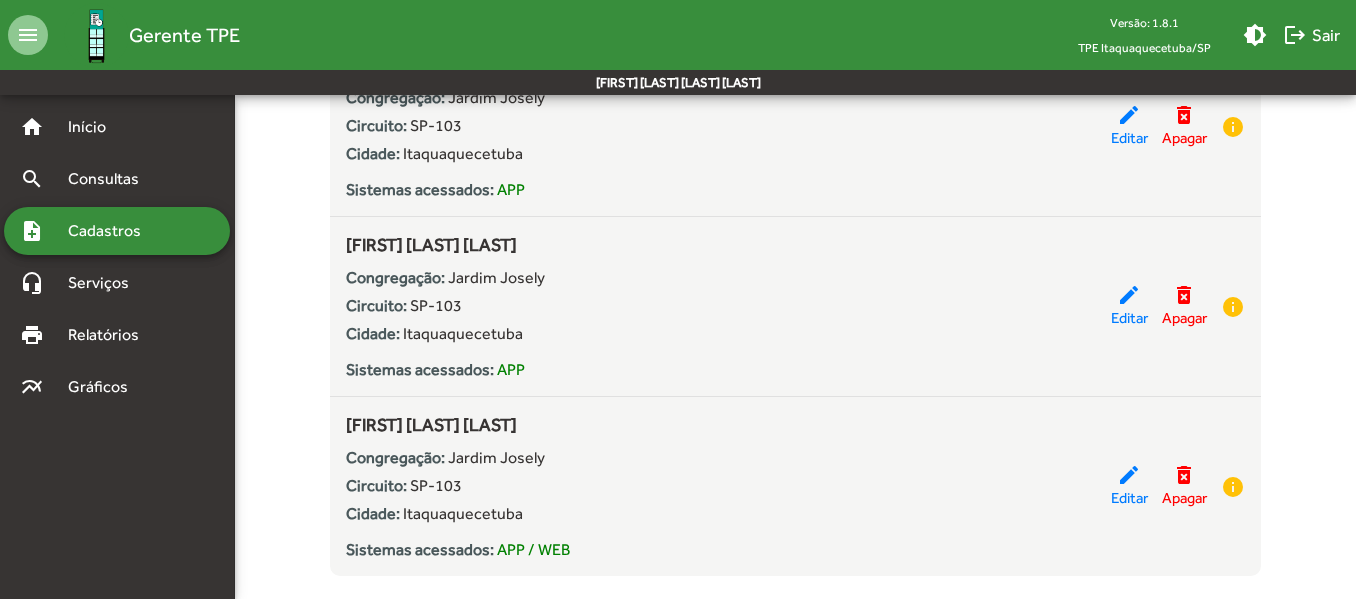 scroll, scrollTop: 1571, scrollLeft: 0, axis: vertical 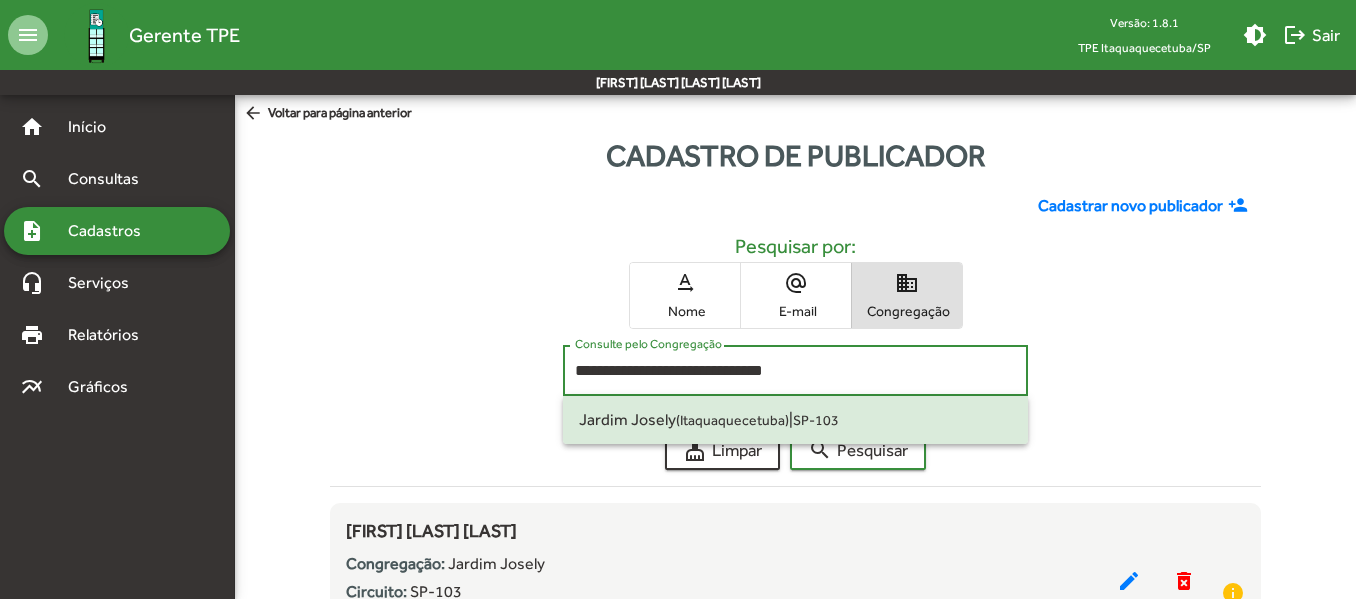 click on "**********" at bounding box center [795, 371] 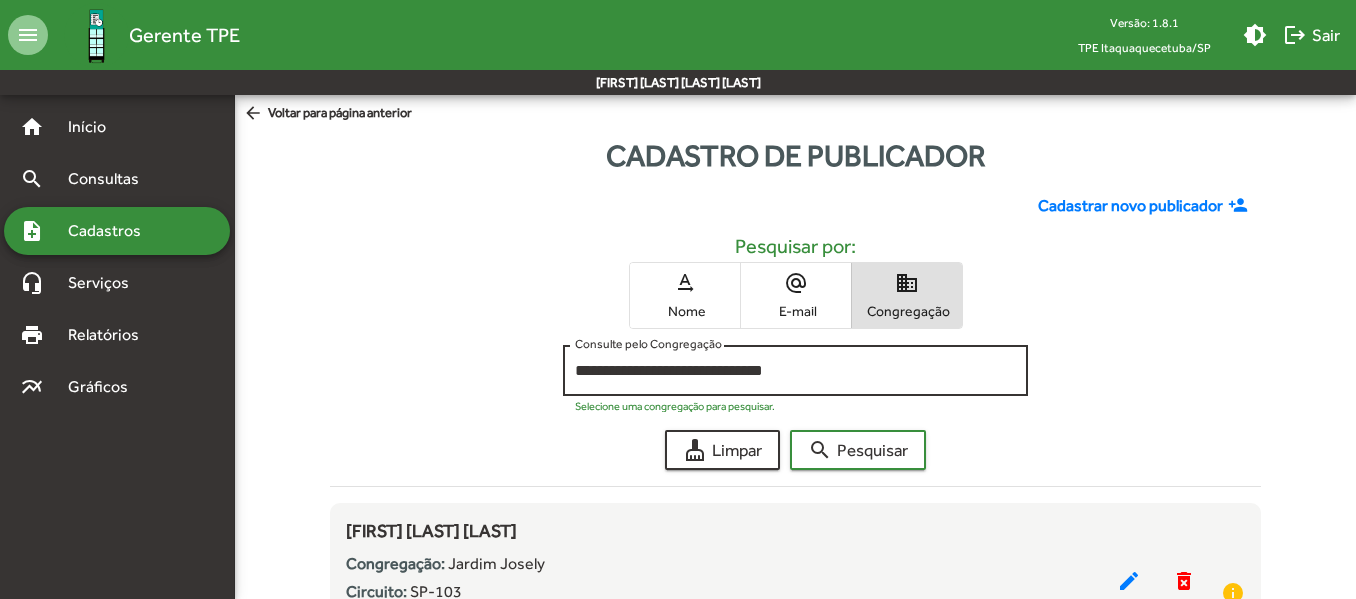 click on "**********" at bounding box center (795, 371) 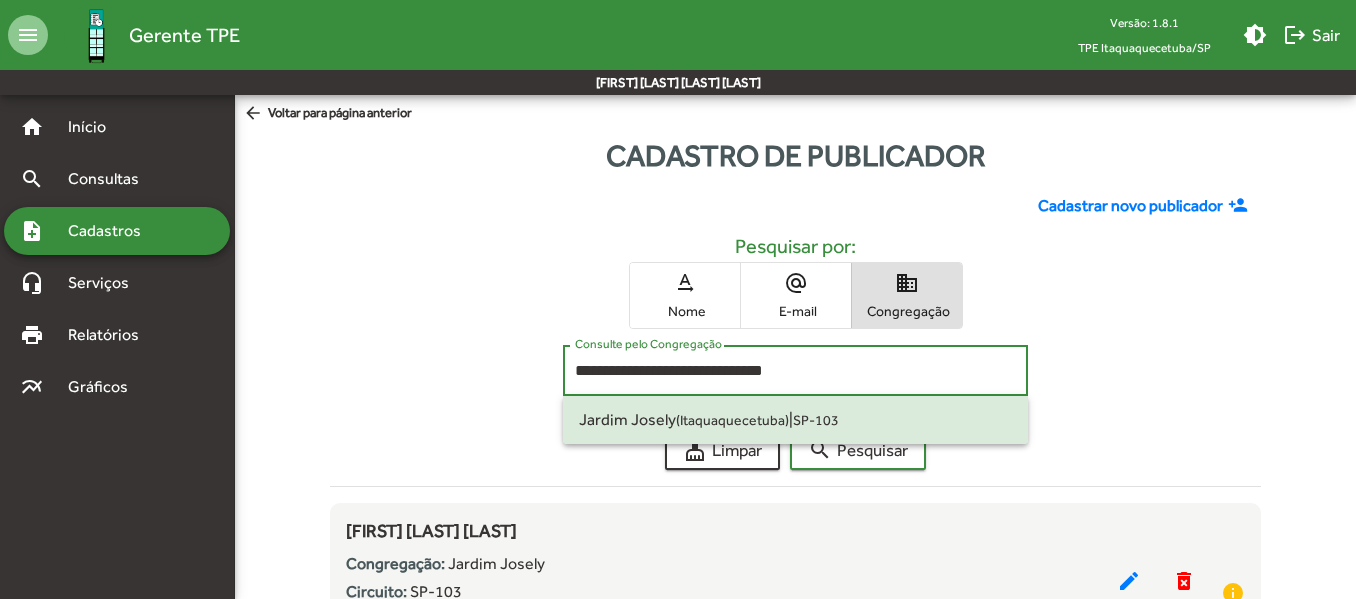 drag, startPoint x: 800, startPoint y: 365, endPoint x: 522, endPoint y: 365, distance: 278 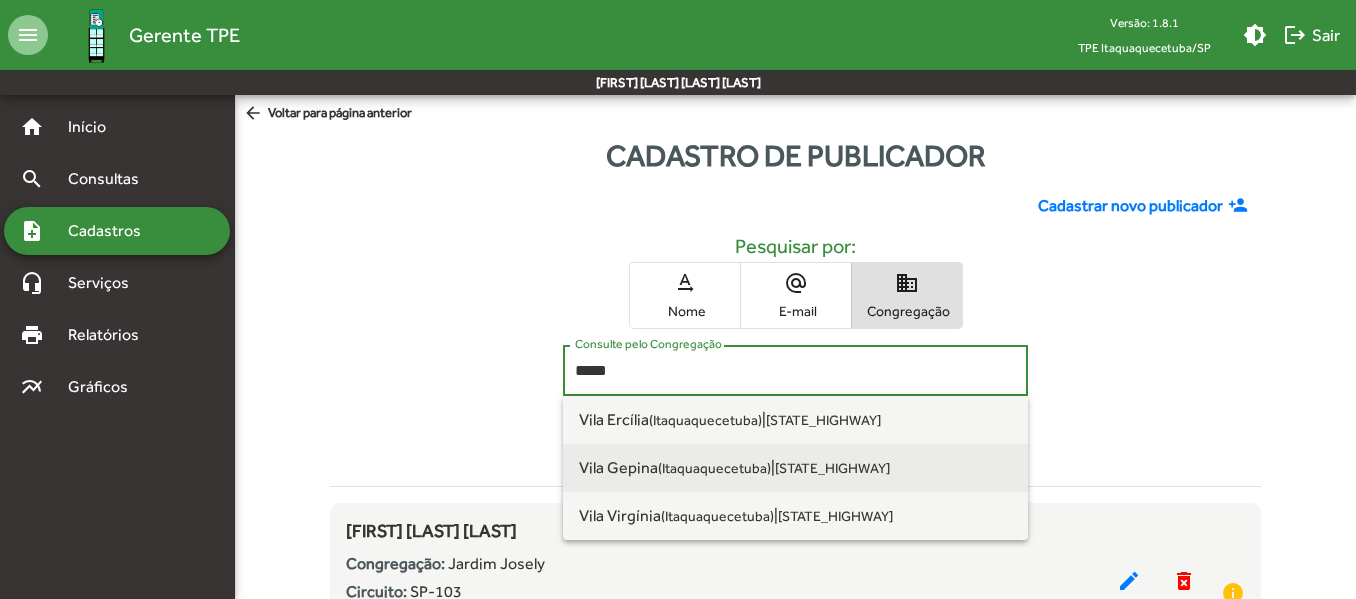 click on "[NEIGHBORHOOD]  ([CITY])" at bounding box center [675, 467] 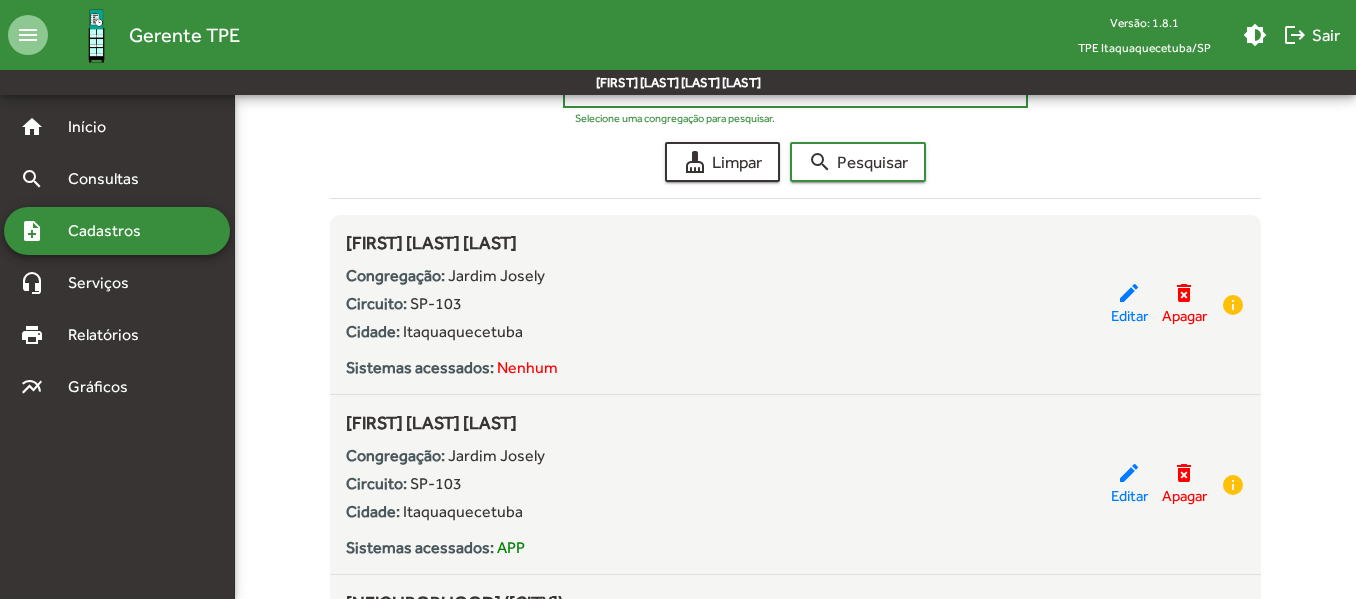 scroll, scrollTop: 300, scrollLeft: 0, axis: vertical 